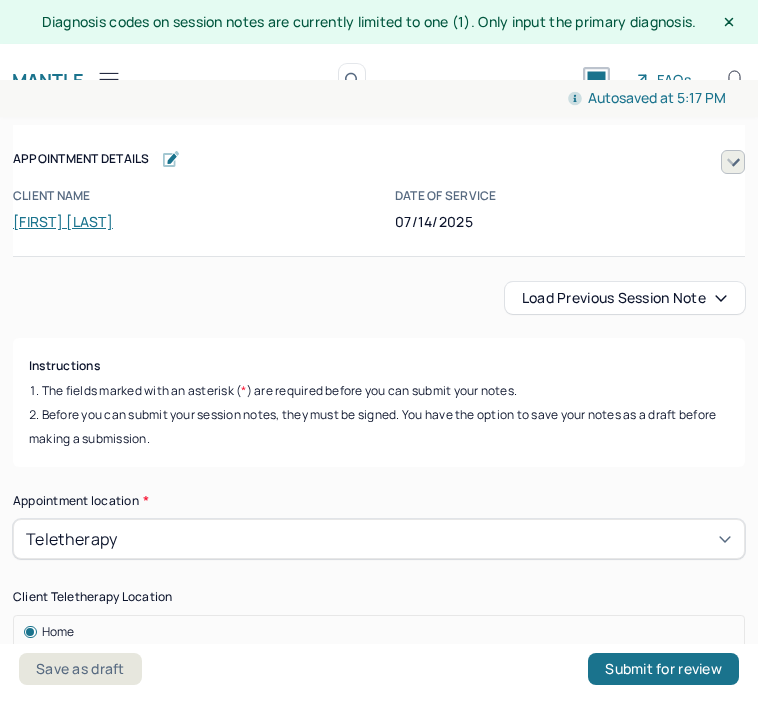 scroll, scrollTop: 36, scrollLeft: 0, axis: vertical 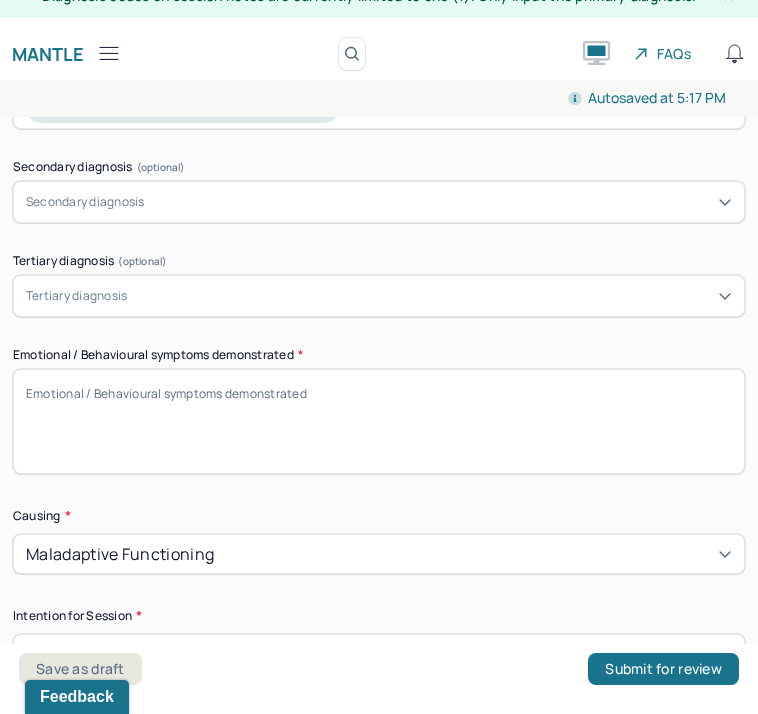 click on "Emotional / Behavioural symptoms demonstrated *" at bounding box center [379, 421] 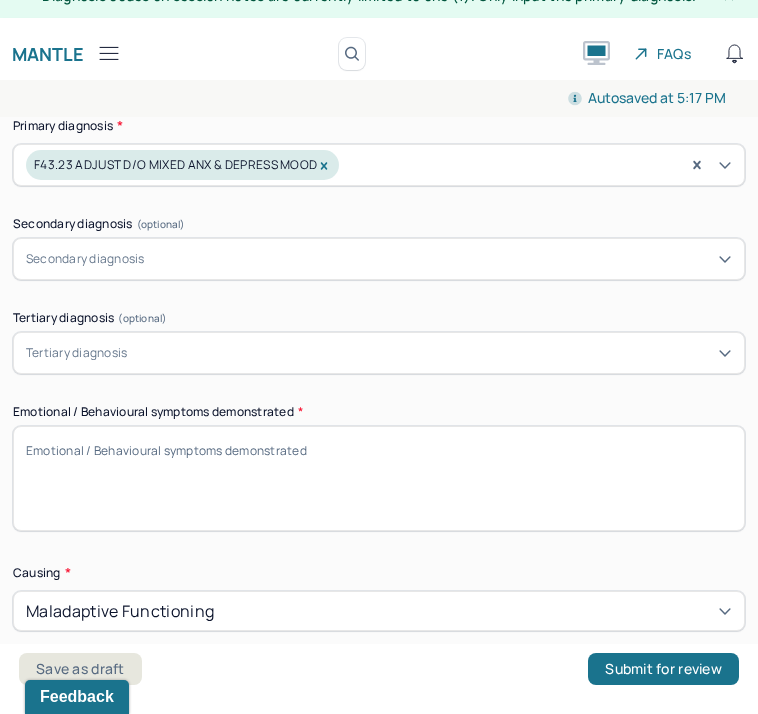 scroll, scrollTop: 996, scrollLeft: 0, axis: vertical 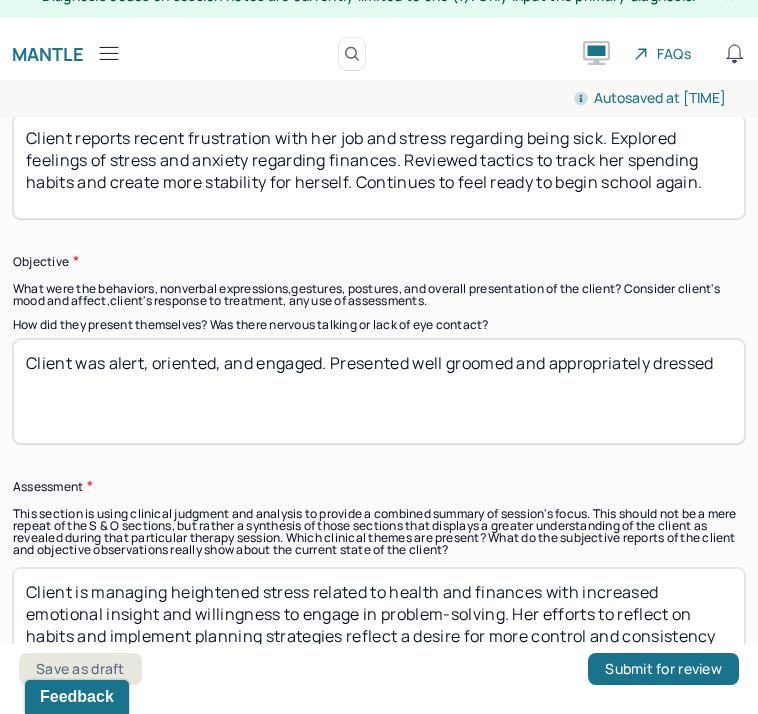 type on "Client endorsed stress, anxiety, frustration, and worry." 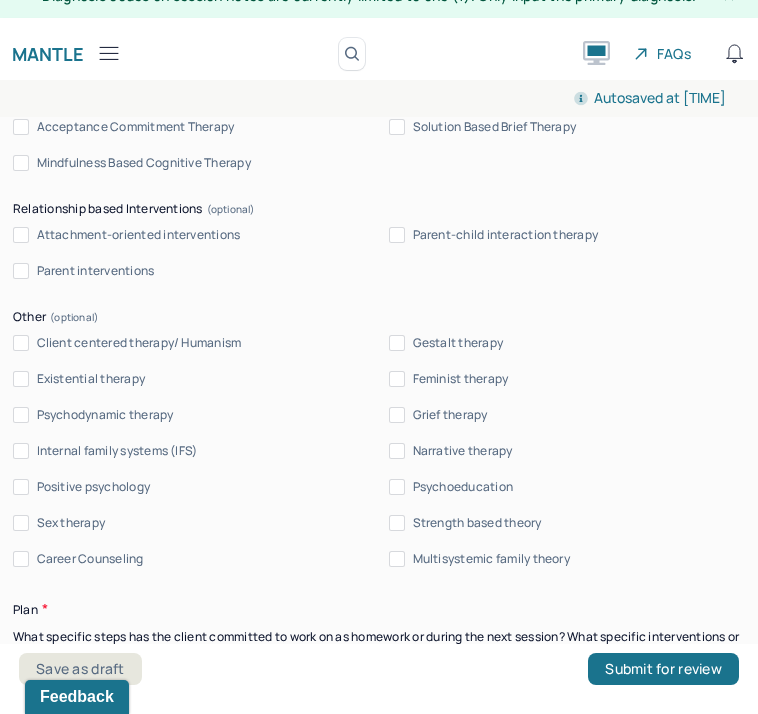 scroll, scrollTop: 2143, scrollLeft: 0, axis: vertical 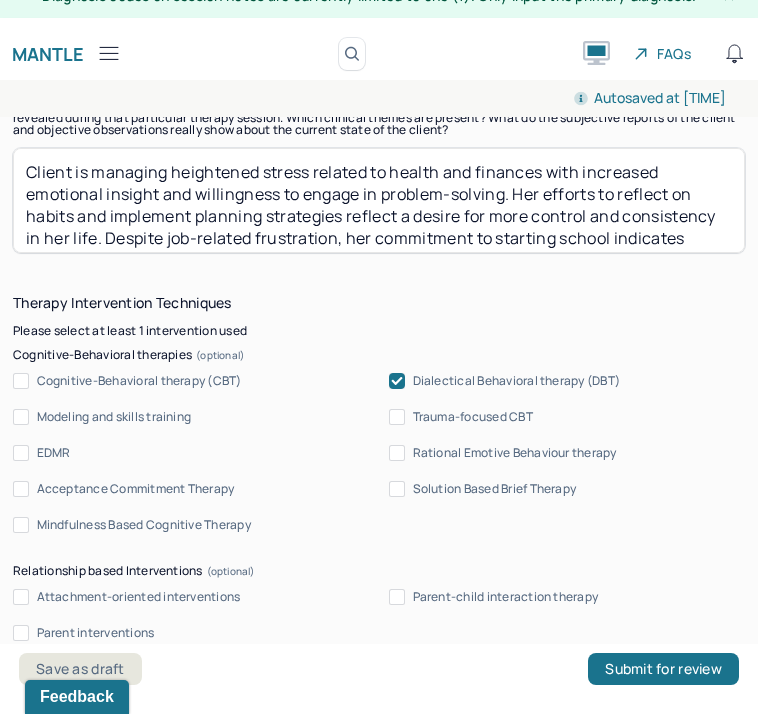 type on "Client was alert, oriented, and engaged. Presented well groomed and appropriately dressed. Laid comfortably on her bed." 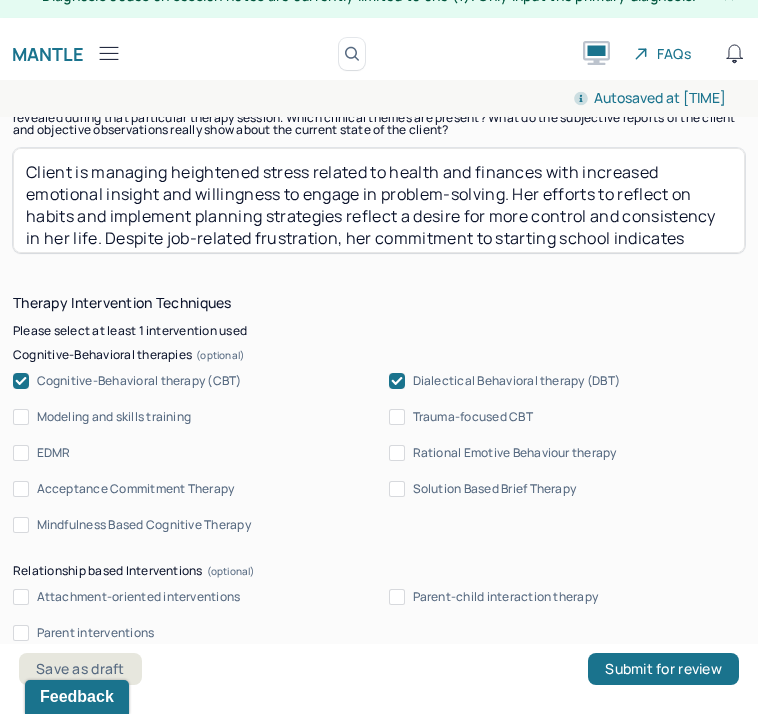 click on "Dialectical Behavioral therapy (DBT)" at bounding box center [517, 381] 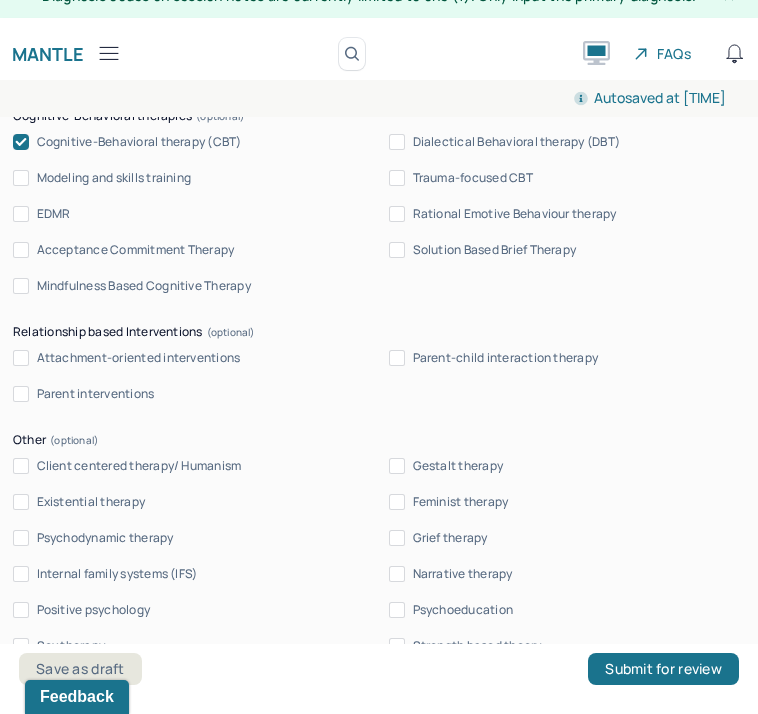 scroll, scrollTop: 2384, scrollLeft: 0, axis: vertical 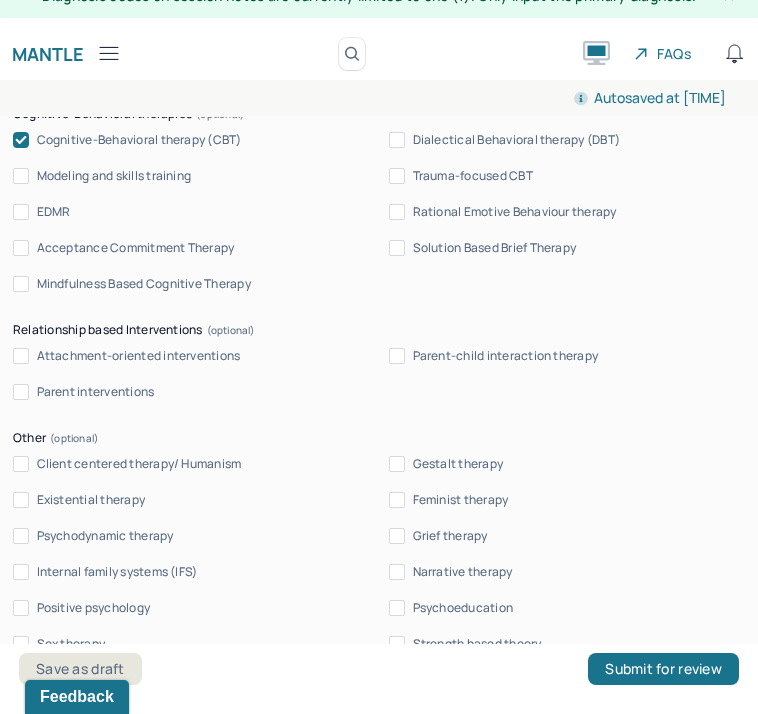 click on "Client centered therapy/ Humanism" at bounding box center [139, 464] 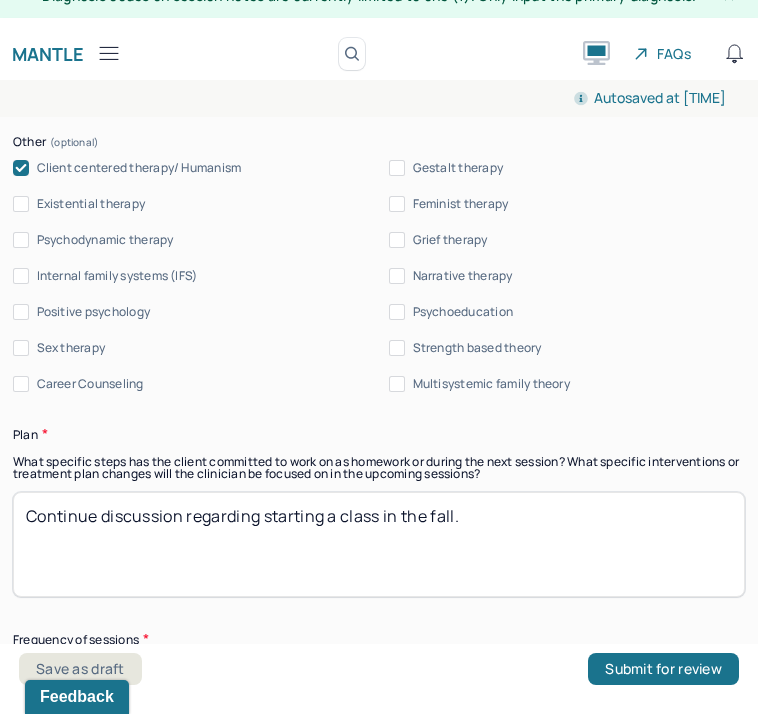 scroll, scrollTop: 2804, scrollLeft: 0, axis: vertical 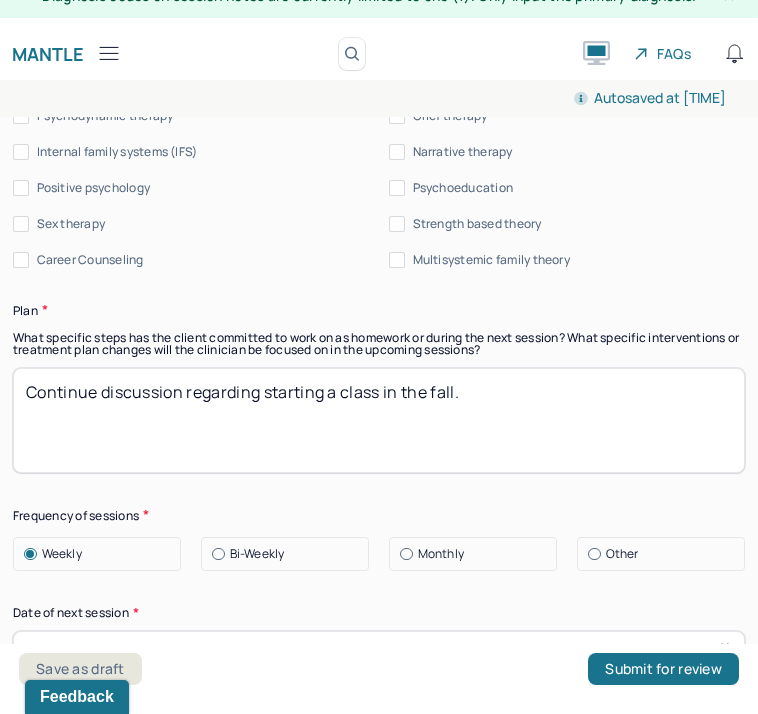 drag, startPoint x: 532, startPoint y: 301, endPoint x: 284, endPoint y: 300, distance: 248.00201 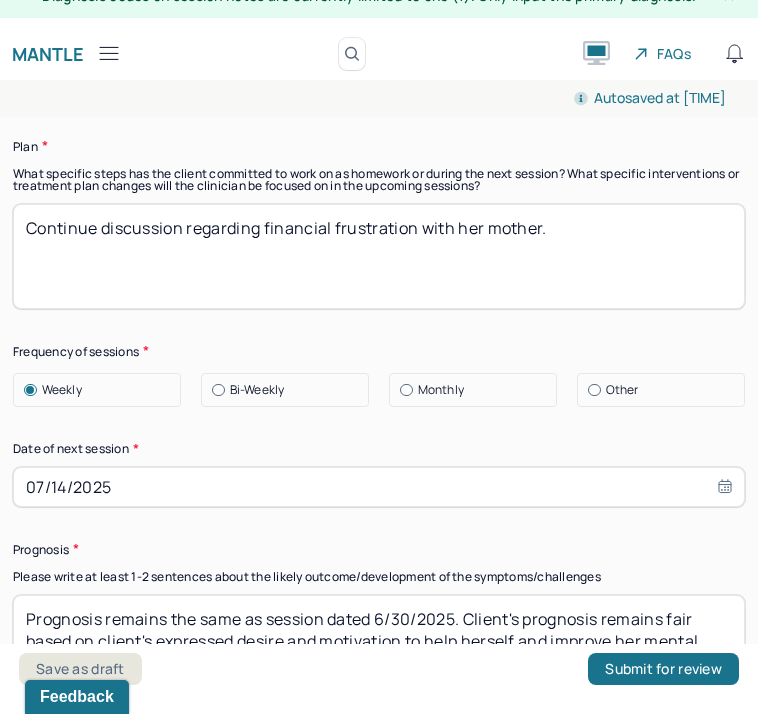 scroll, scrollTop: 2969, scrollLeft: 0, axis: vertical 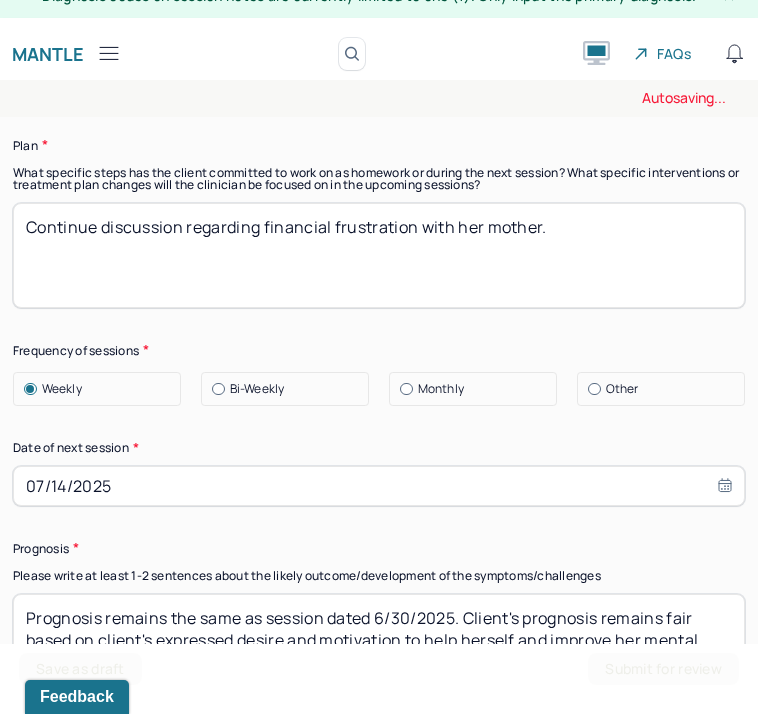type on "Continue discussion regarding financial frustration with her mother." 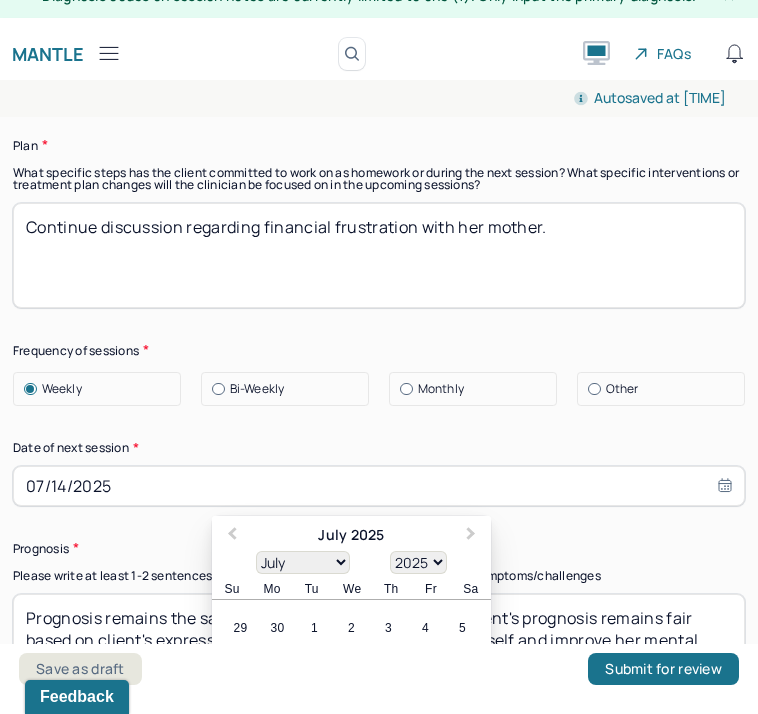 click on "21" at bounding box center [277, 739] 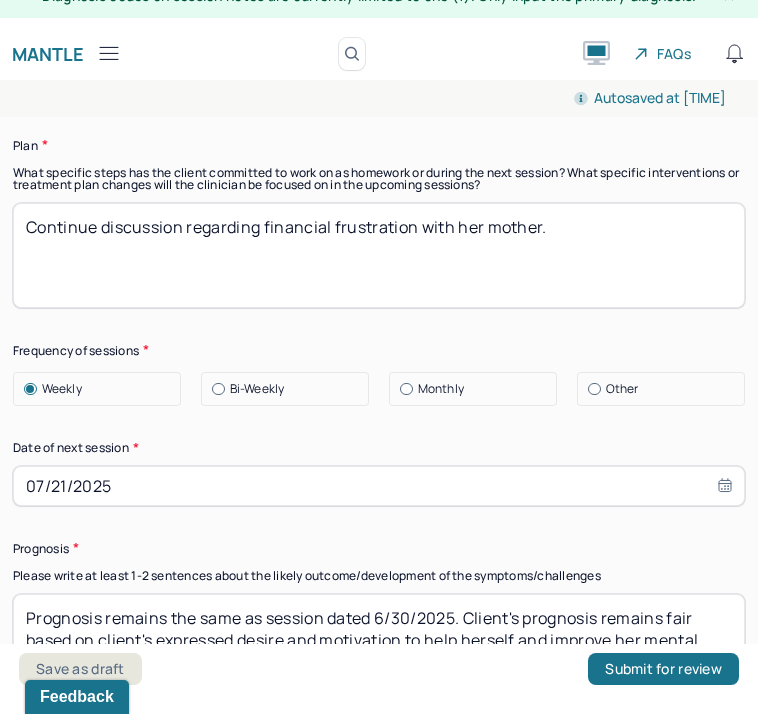 click on "Prognosis" at bounding box center [379, 548] 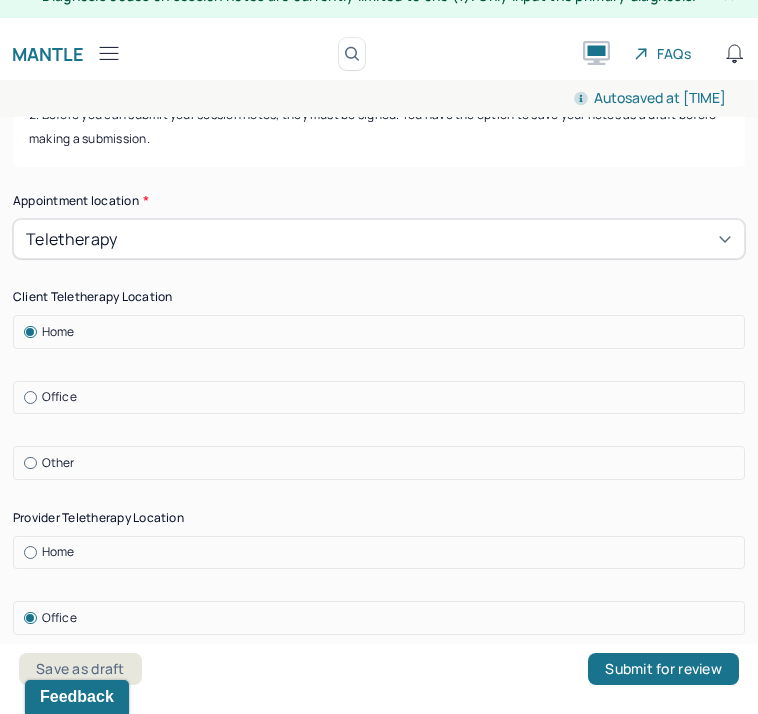 scroll, scrollTop: 0, scrollLeft: 0, axis: both 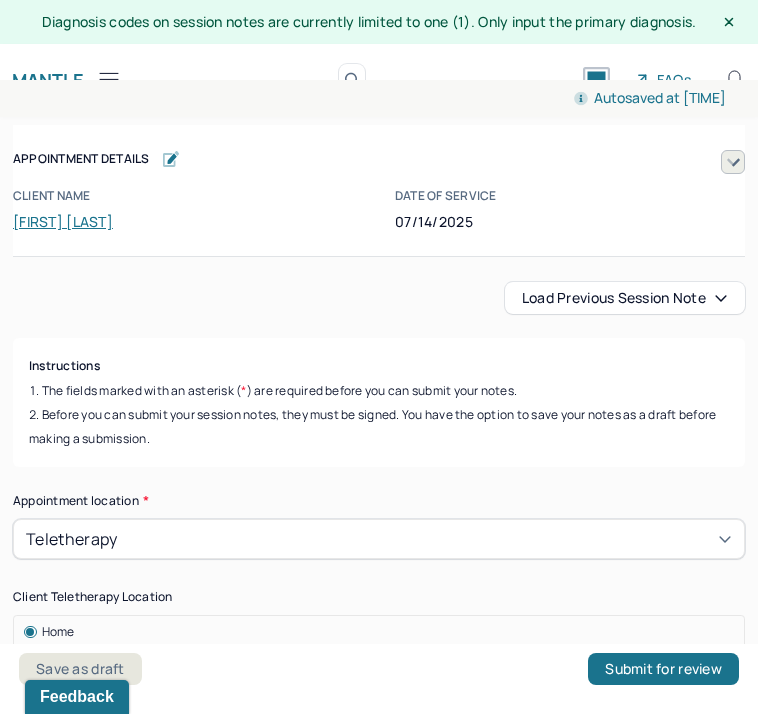 click on "Load previous session note" at bounding box center (625, 298) 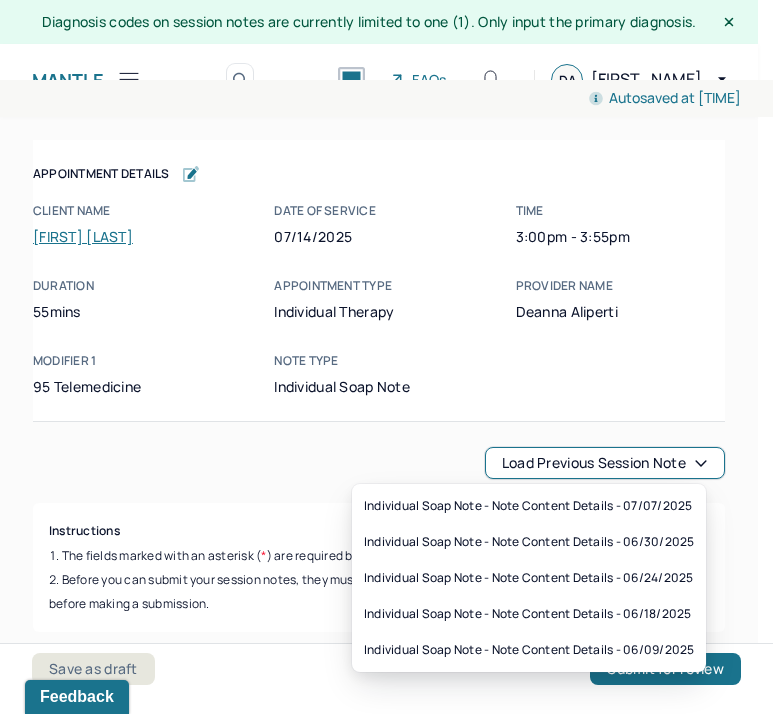 click on "Load previous session note" at bounding box center (605, 463) 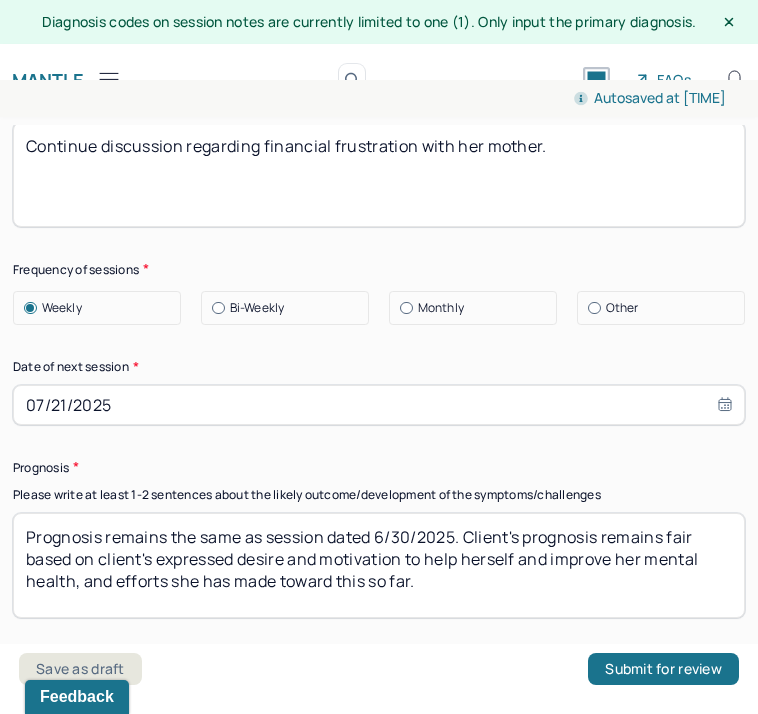 scroll, scrollTop: 3141, scrollLeft: 0, axis: vertical 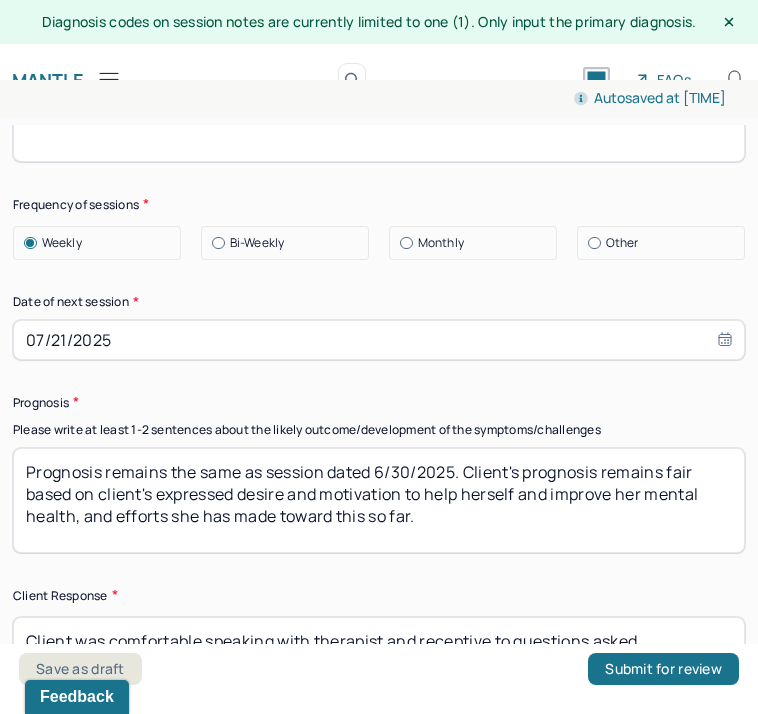 drag, startPoint x: 431, startPoint y: 387, endPoint x: 398, endPoint y: 387, distance: 33 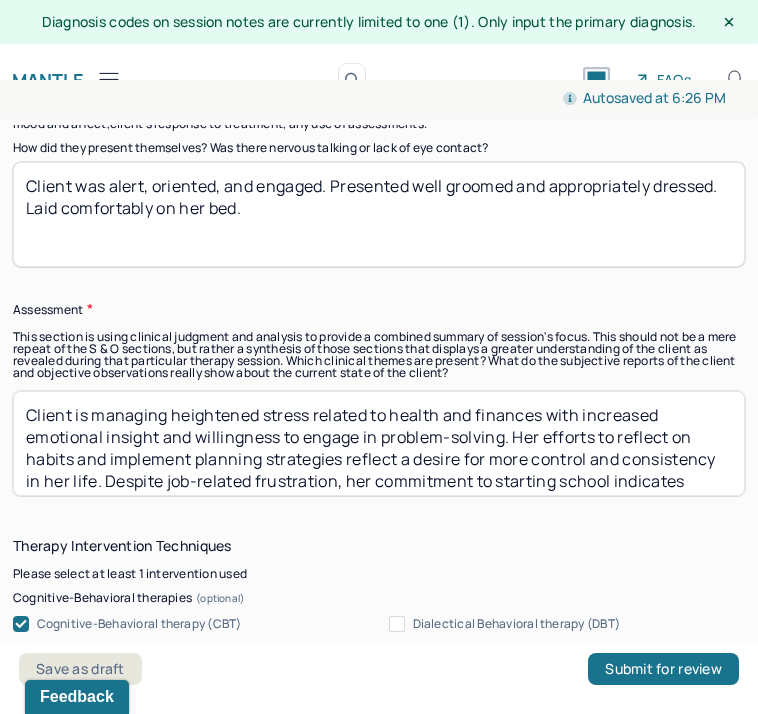 scroll, scrollTop: 1973, scrollLeft: 0, axis: vertical 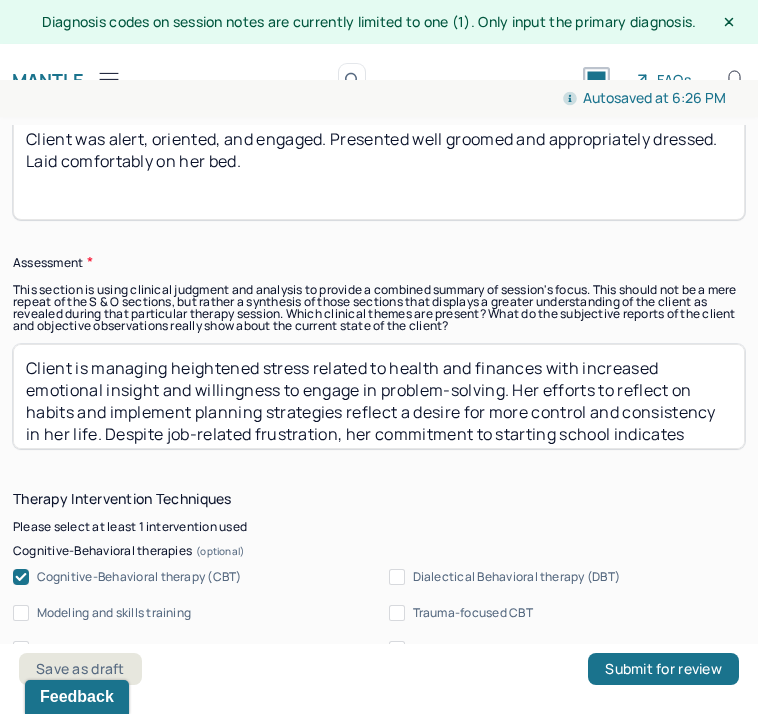 type on "Prognosis remains the same as session dated 7/7/2025. Client's prognosis remains fair based on client's expressed desire and motivation to help herself and improve her mental health, and efforts she has made toward this so far." 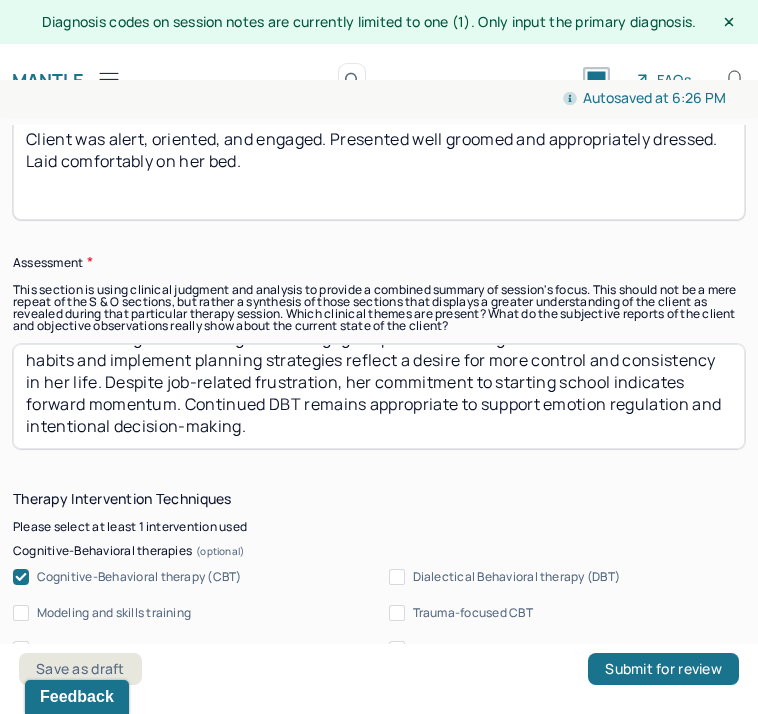 drag, startPoint x: 249, startPoint y: 337, endPoint x: 255, endPoint y: 399, distance: 62.289646 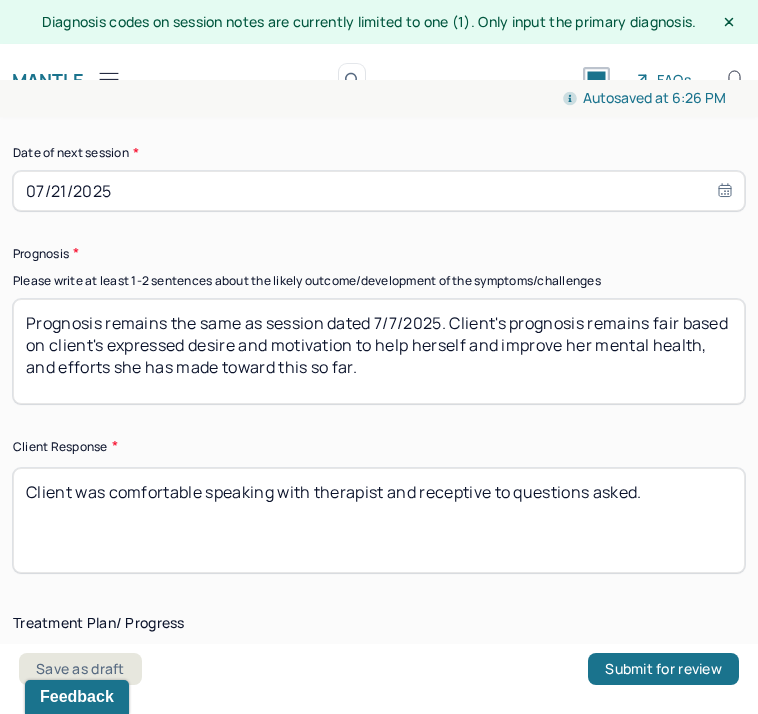scroll, scrollTop: 3296, scrollLeft: 0, axis: vertical 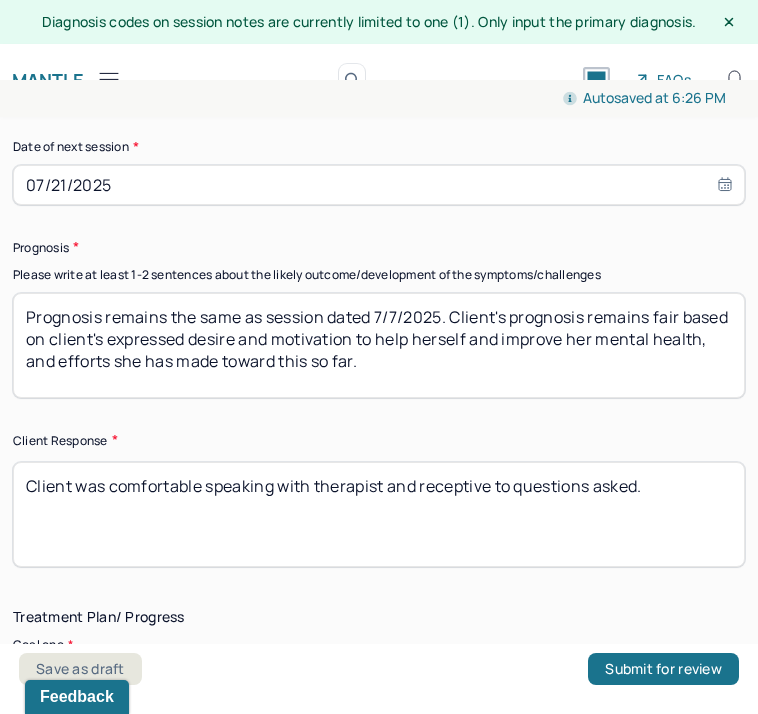 drag, startPoint x: 684, startPoint y: 397, endPoint x: 96, endPoint y: 405, distance: 588.05444 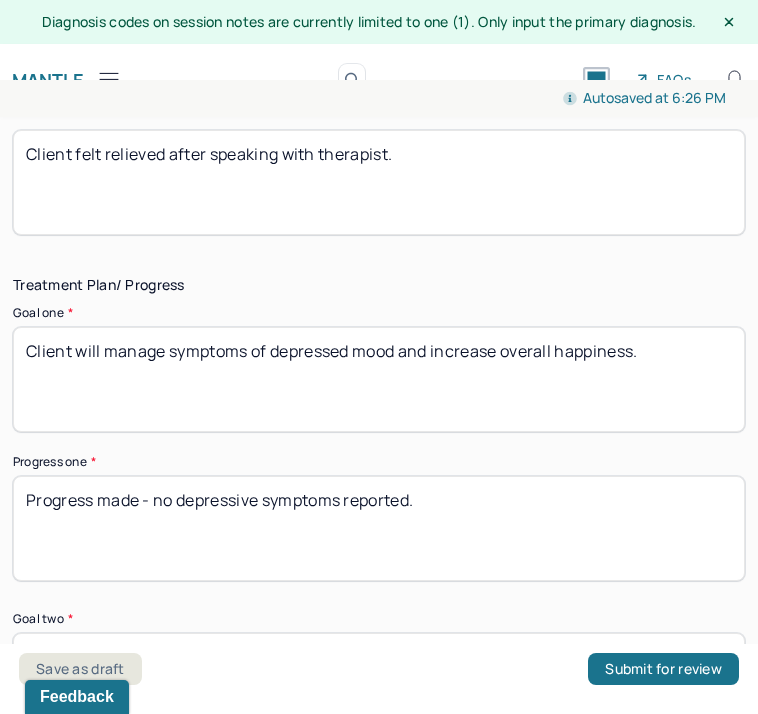 scroll, scrollTop: 3629, scrollLeft: 0, axis: vertical 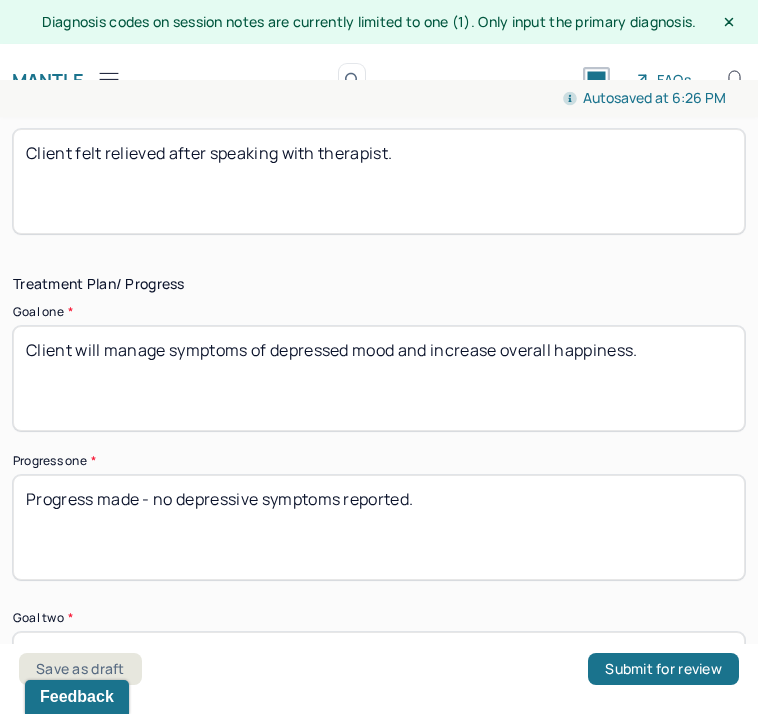 type on "Client felt relieved after speaking with therapist." 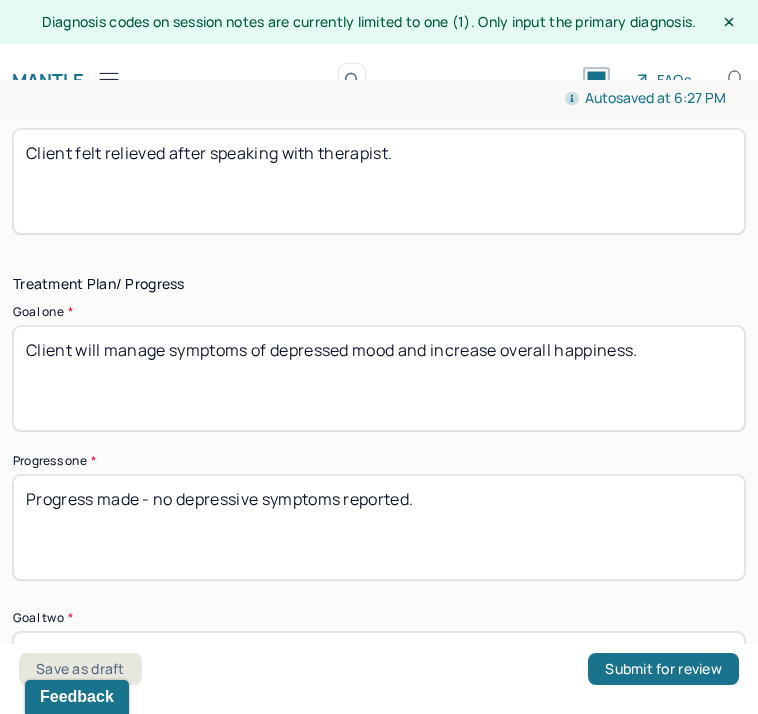 scroll, scrollTop: 8, scrollLeft: 0, axis: vertical 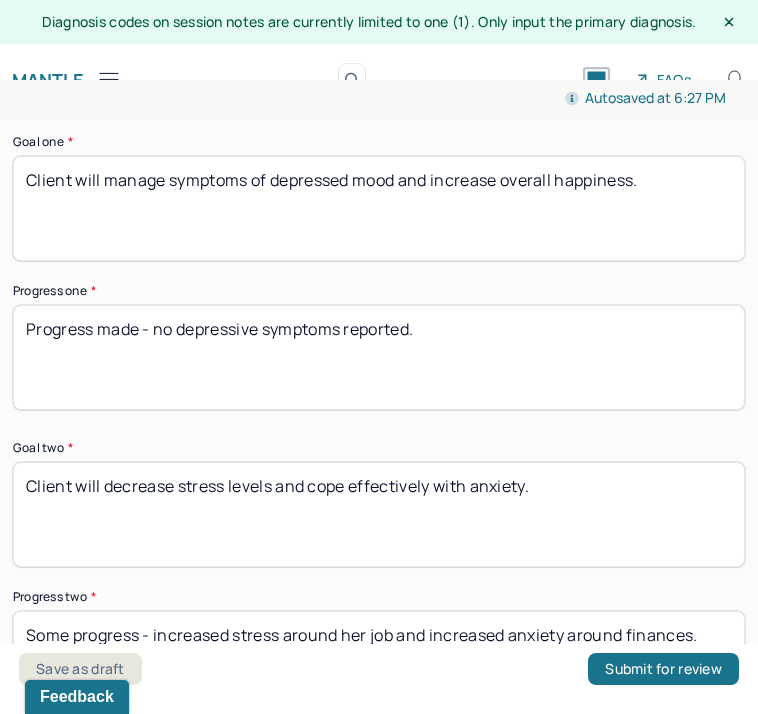 type on "Some progress - increased stress around her job and increased anxiety around finances. Processed these emotions." 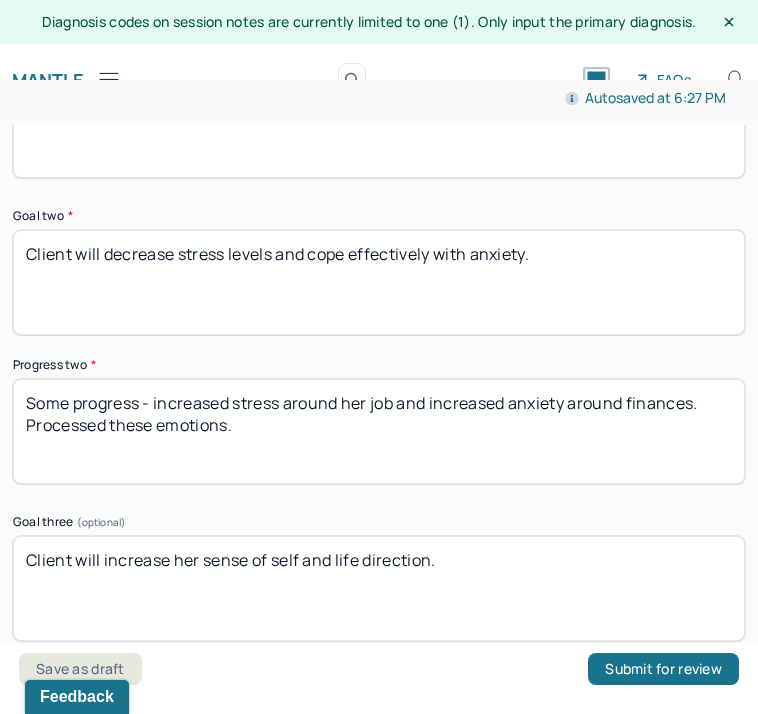 scroll, scrollTop: 4280, scrollLeft: 0, axis: vertical 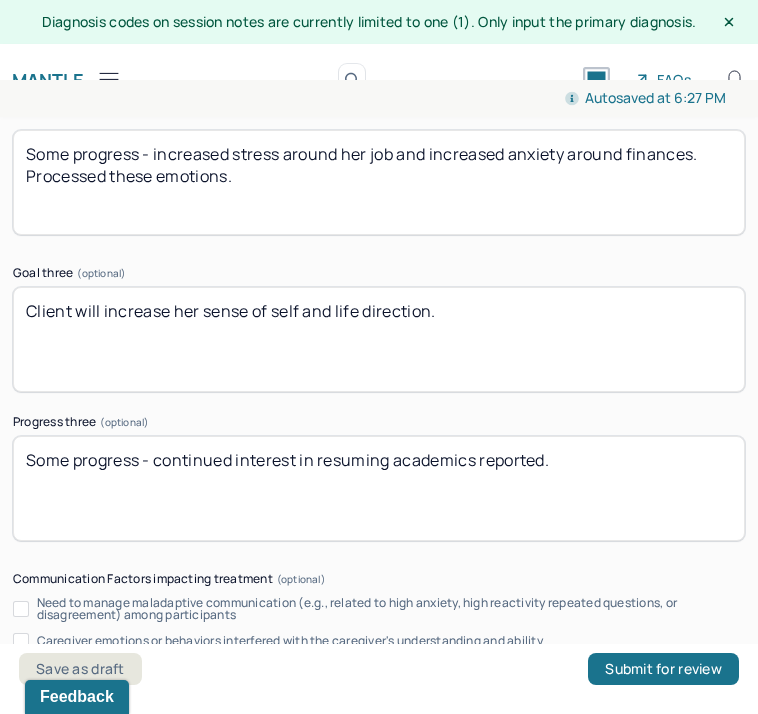 type on "Some progress - continued interest in resuming academics reported." 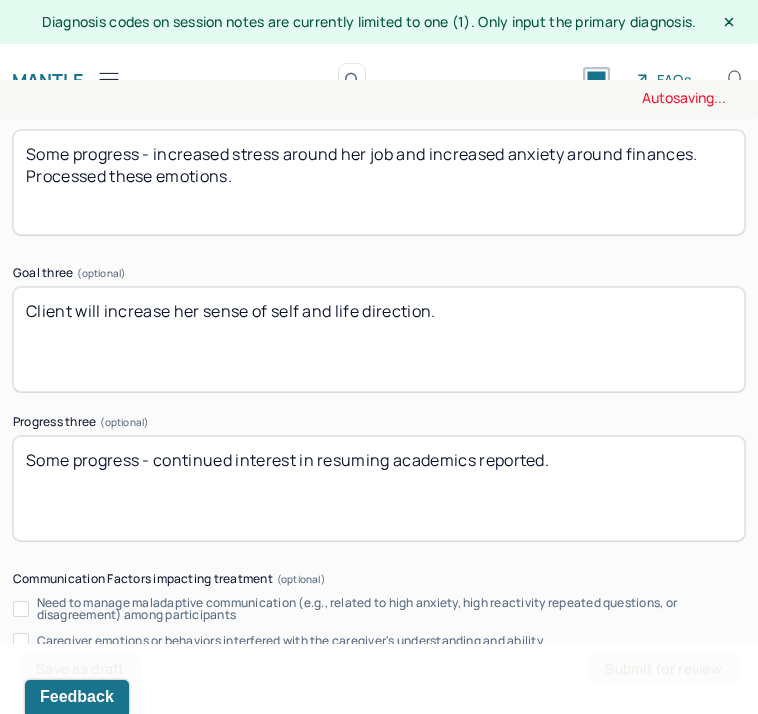 click at bounding box center (379, 1085) 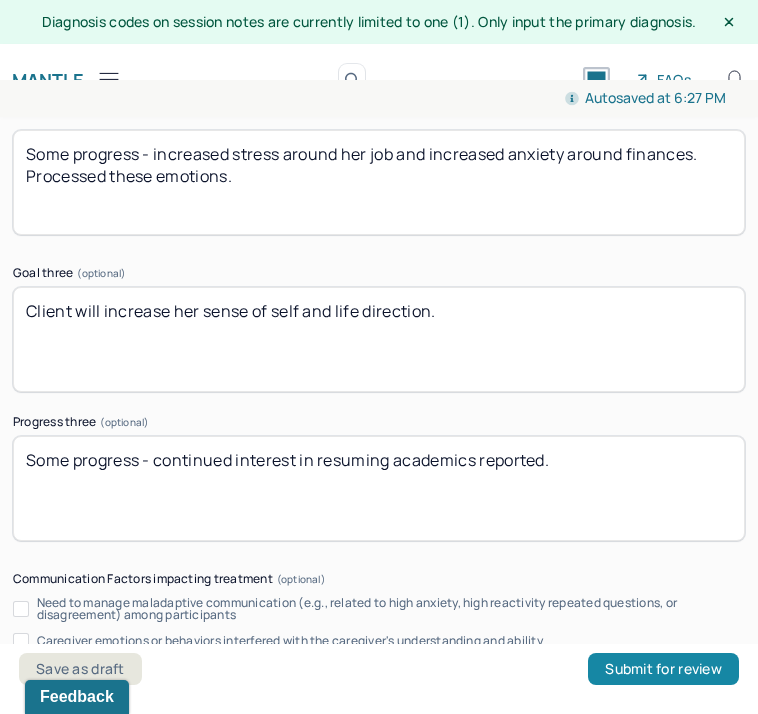 type on "DA" 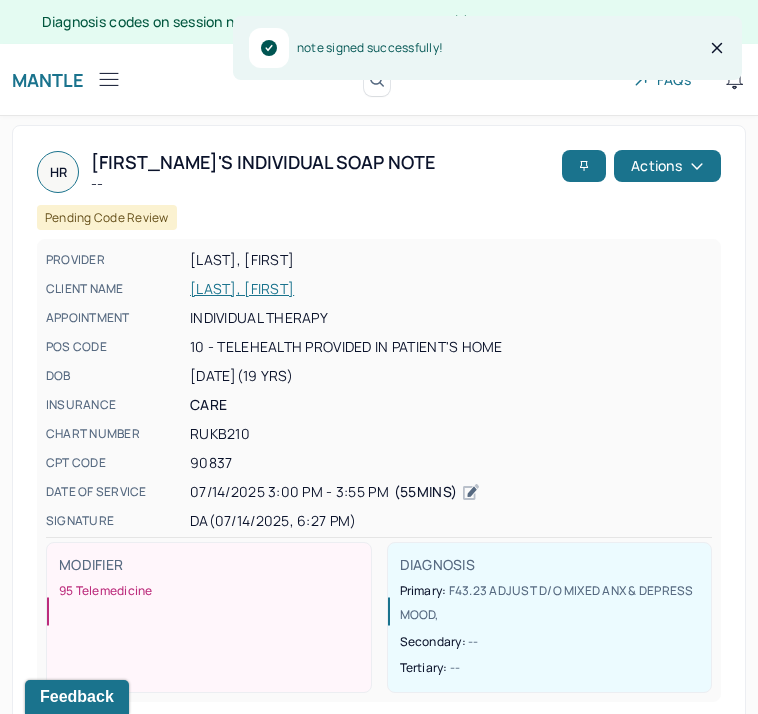 click 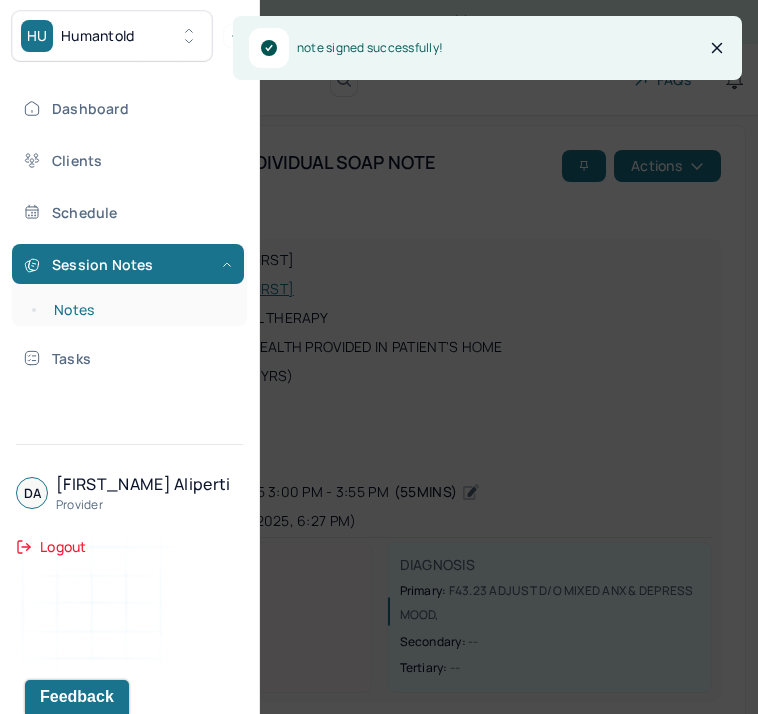 click on "Notes" at bounding box center [139, 310] 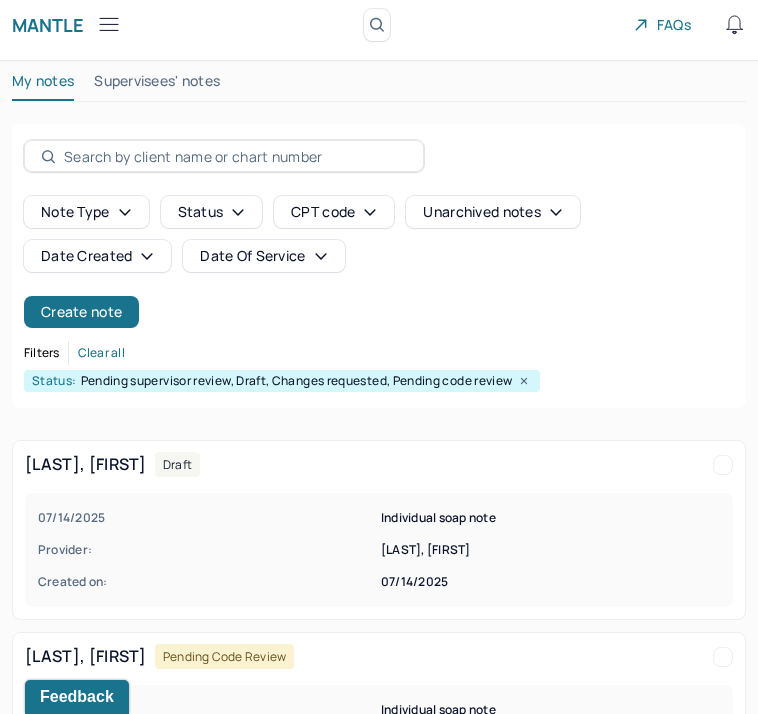 scroll, scrollTop: 82, scrollLeft: 0, axis: vertical 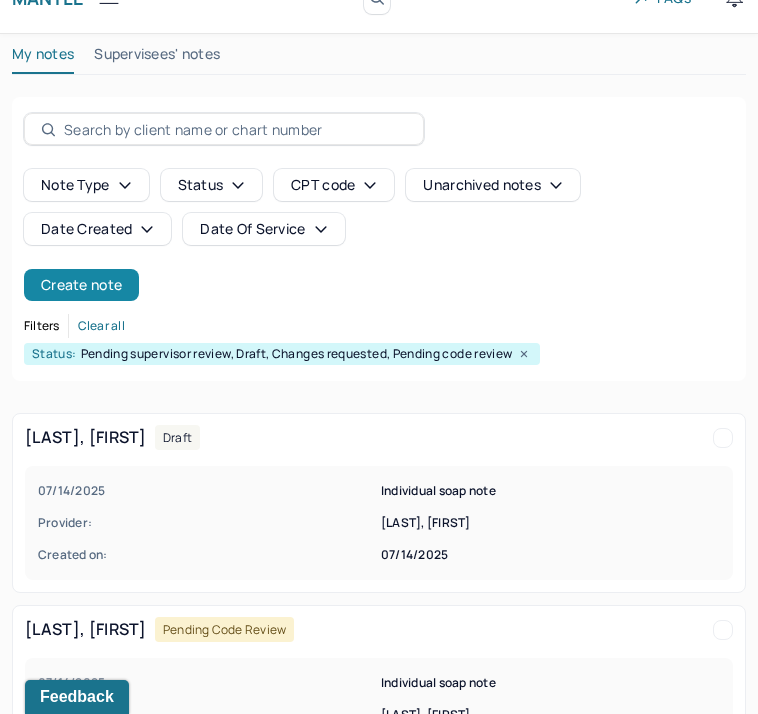 click on "Create note" at bounding box center [81, 285] 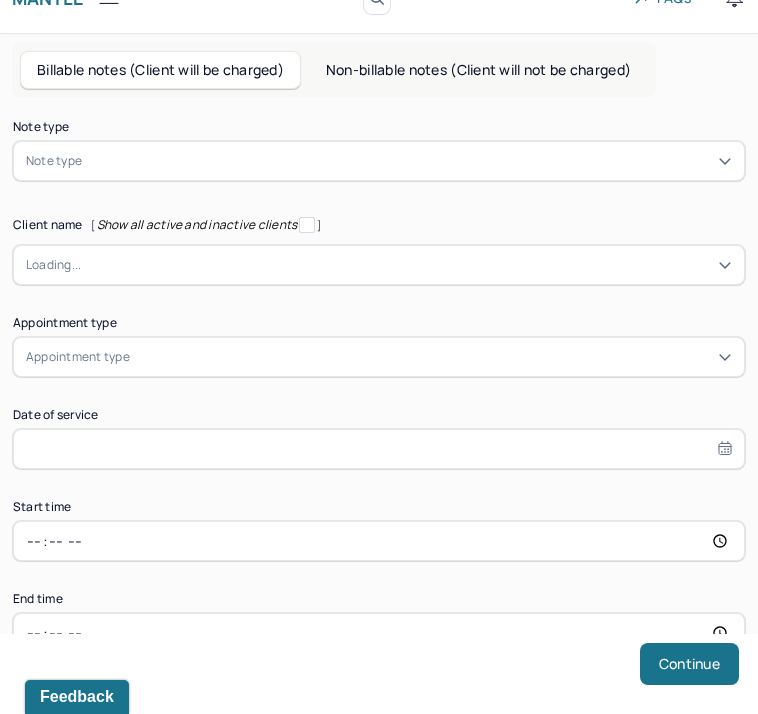 scroll, scrollTop: 0, scrollLeft: 0, axis: both 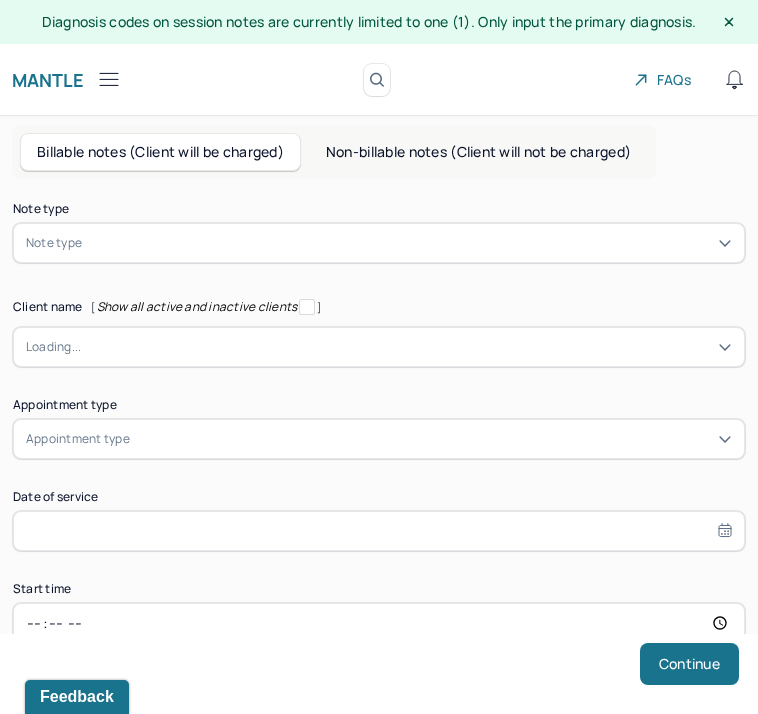 click on "Note type" at bounding box center [54, 243] 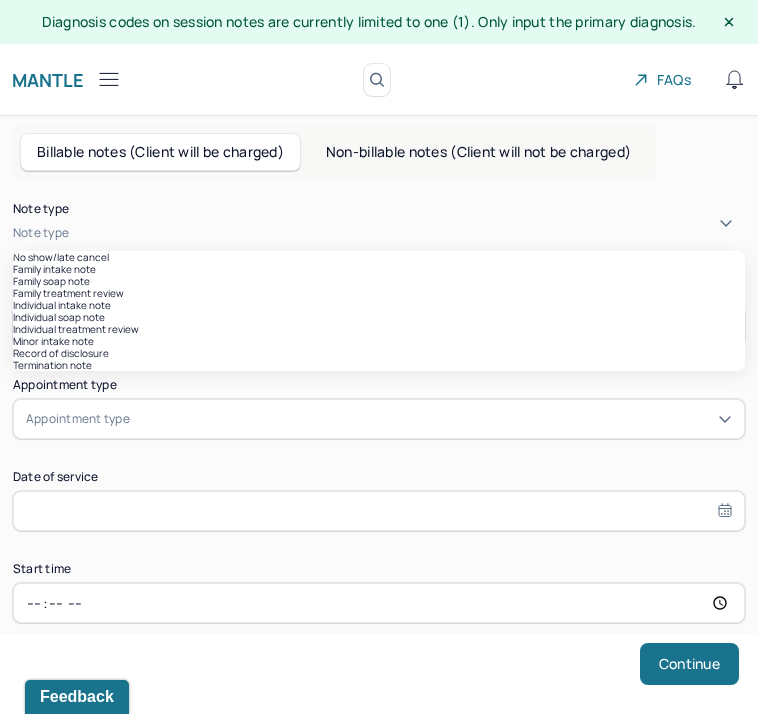 click on "Individual soap note" at bounding box center (379, 317) 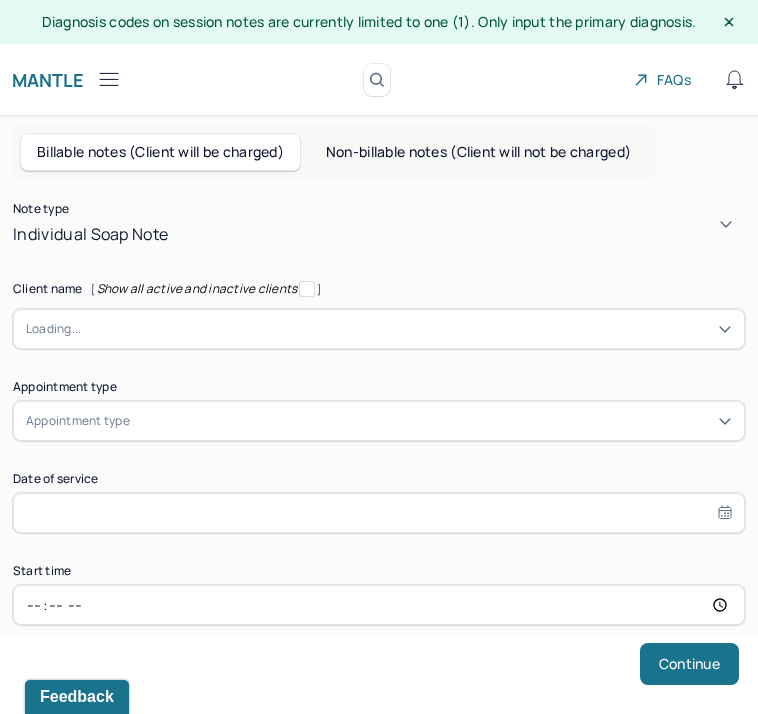 click at bounding box center (84, 329) 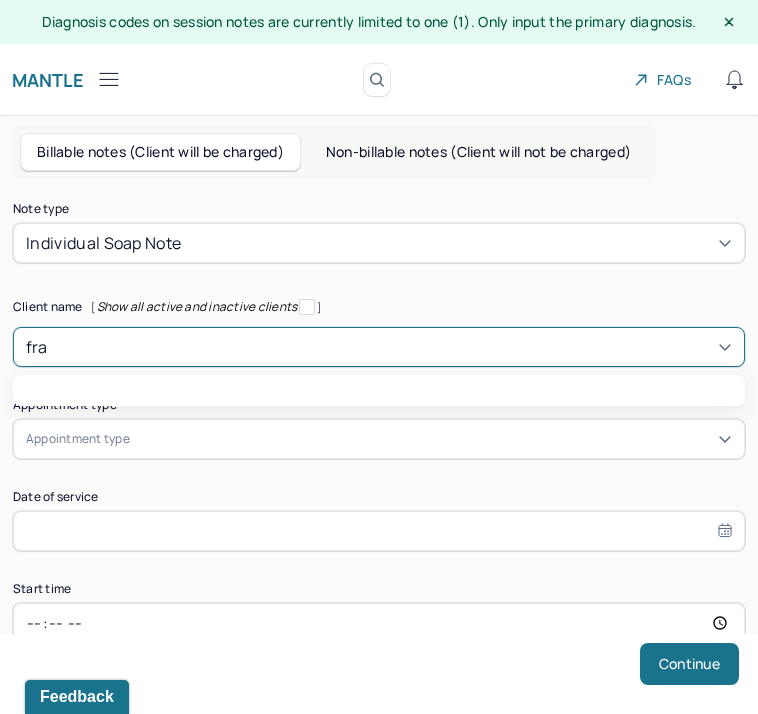 type on "frad" 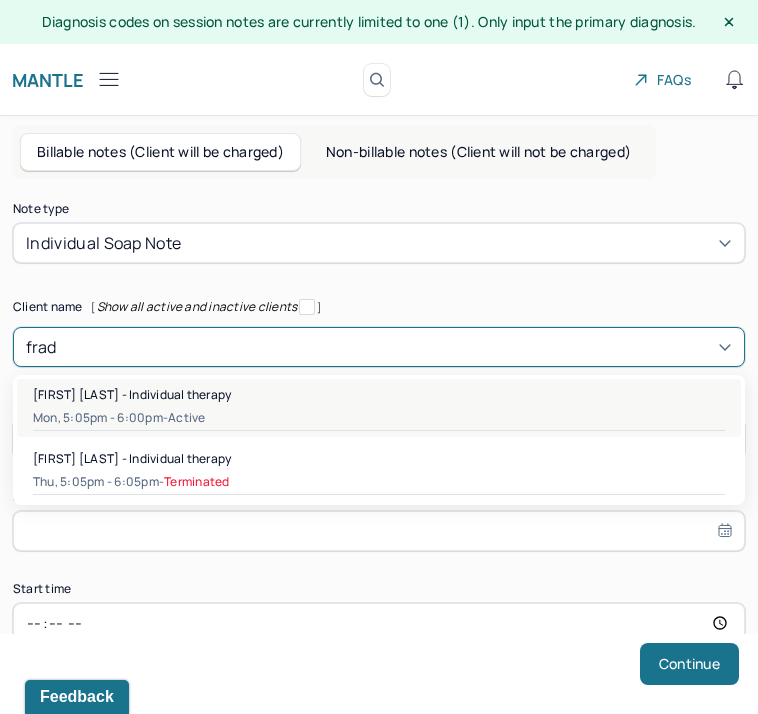 click on "[FIRST] [LAST] - Individual therapy" at bounding box center [132, 394] 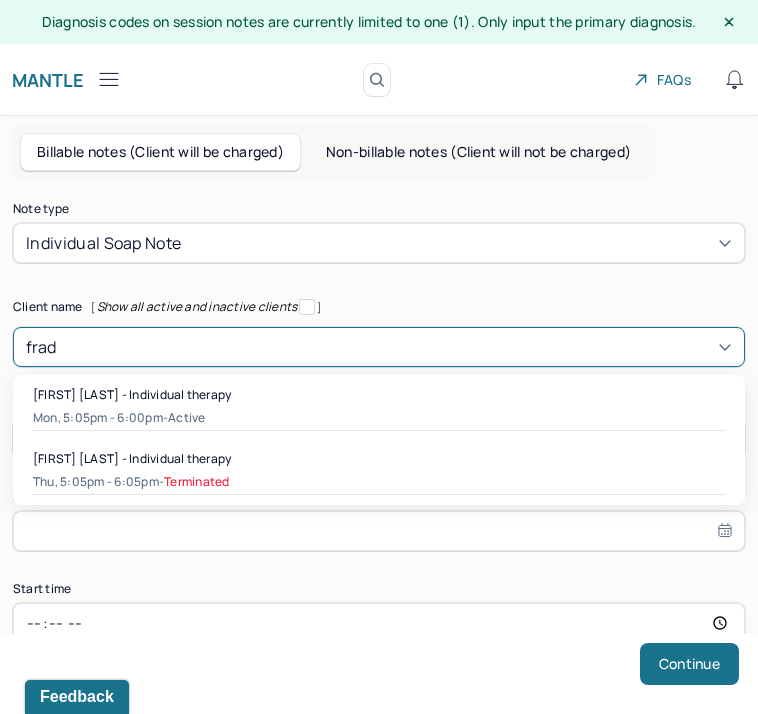 type 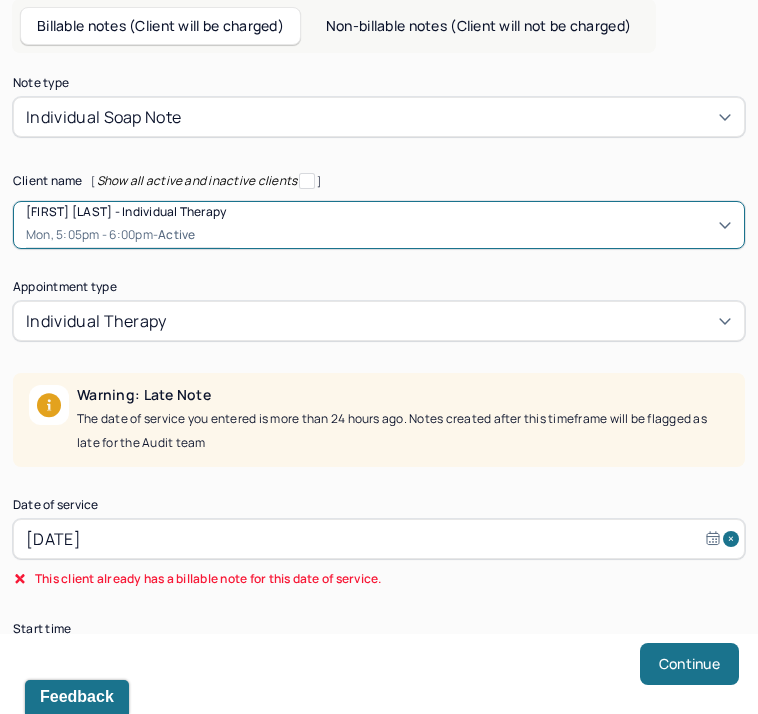 scroll, scrollTop: 127, scrollLeft: 0, axis: vertical 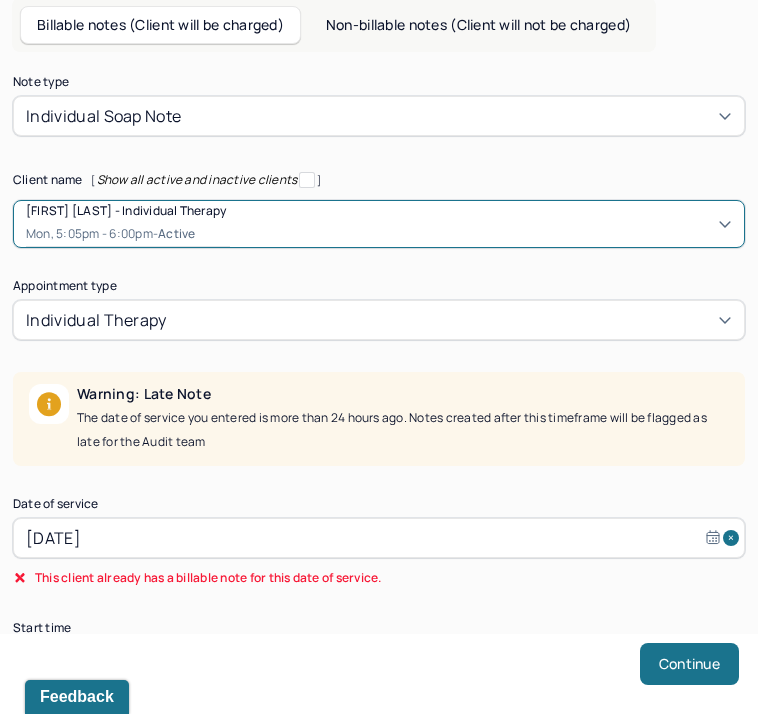 click on "[DATE]" at bounding box center (379, 538) 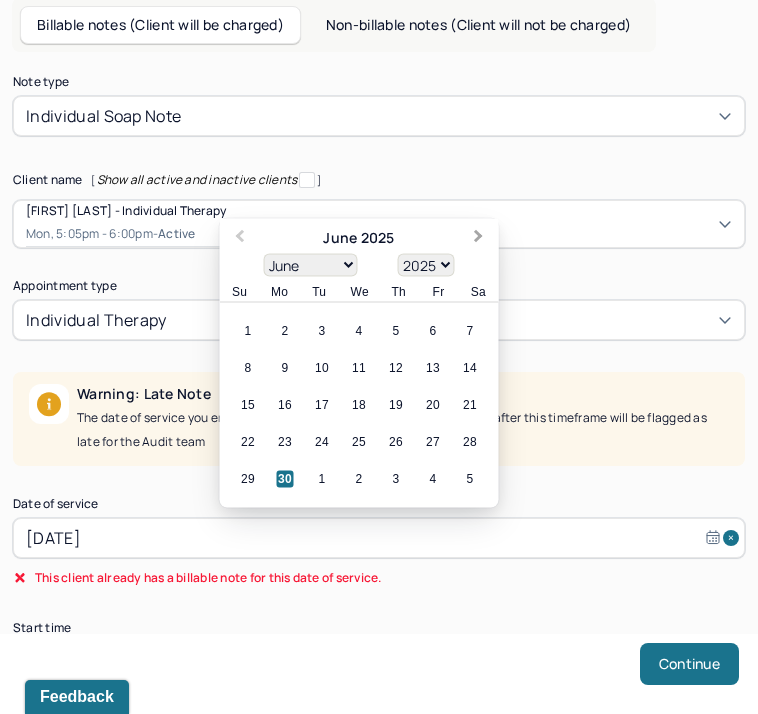 click on "Next Month" at bounding box center (479, 238) 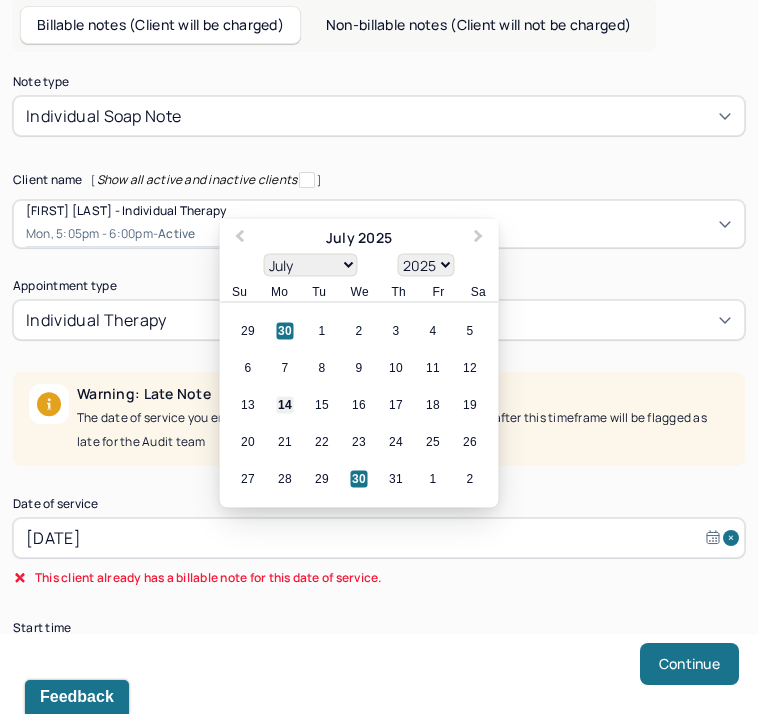 click on "14" at bounding box center (285, 405) 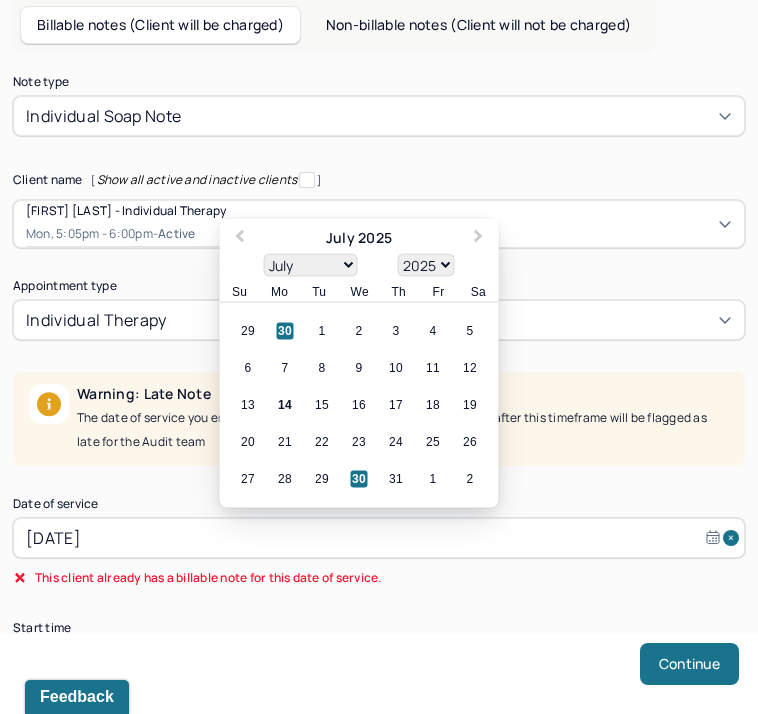 type on "Jul 14, 2025" 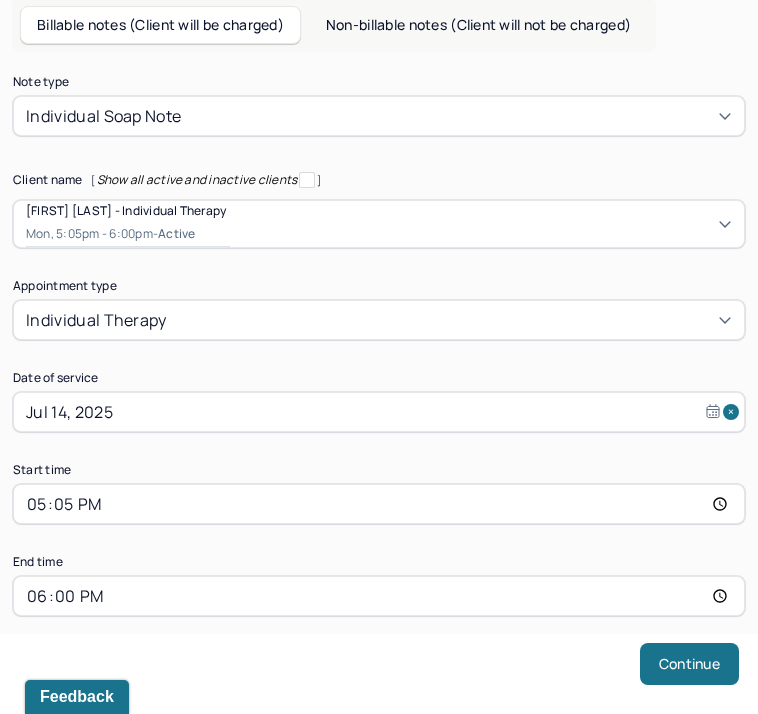 scroll, scrollTop: 107, scrollLeft: 0, axis: vertical 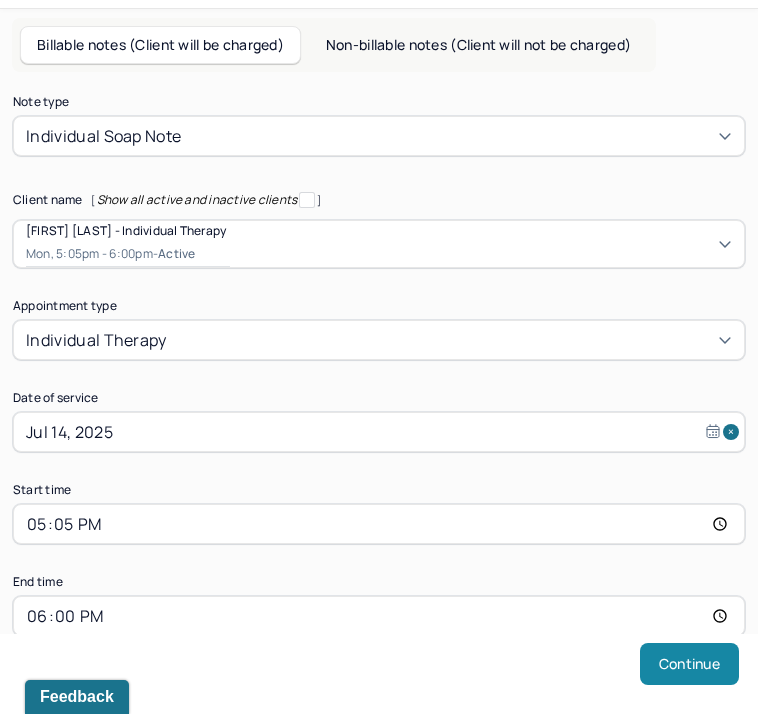 click on "Continue" at bounding box center (689, 664) 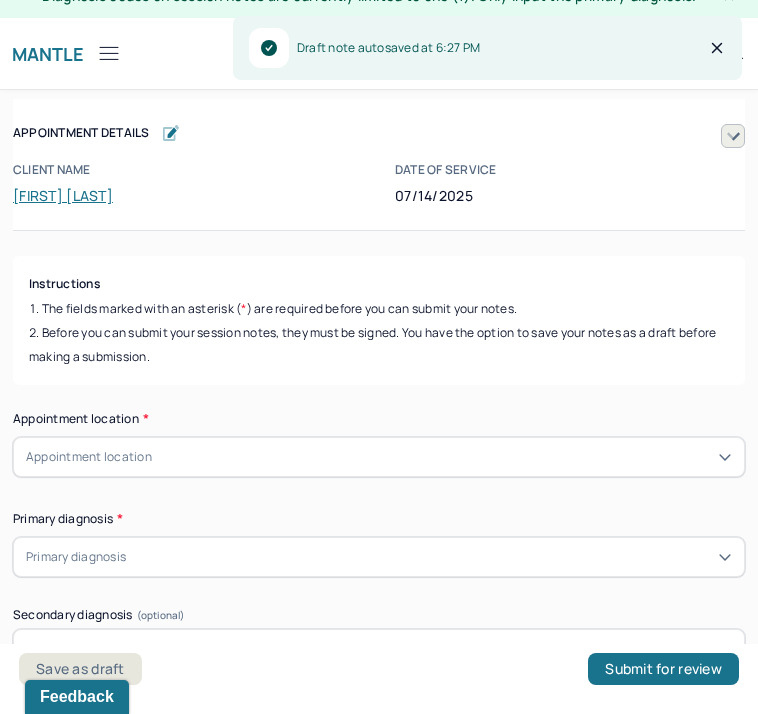 scroll, scrollTop: 36, scrollLeft: 0, axis: vertical 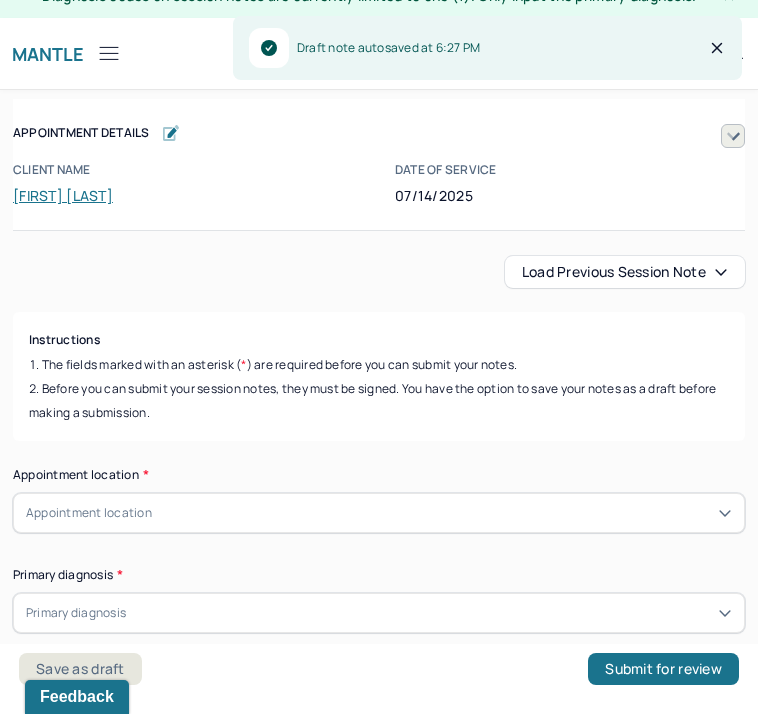 click on "Load previous session note" at bounding box center (625, 272) 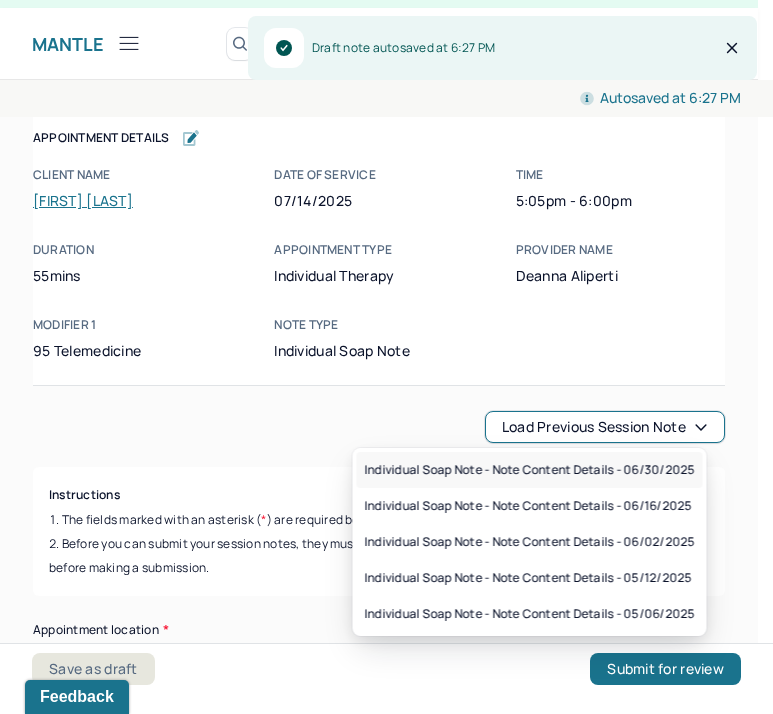 click on "Individual soap note   - Note content Details -   06/30/2025" at bounding box center [530, 470] 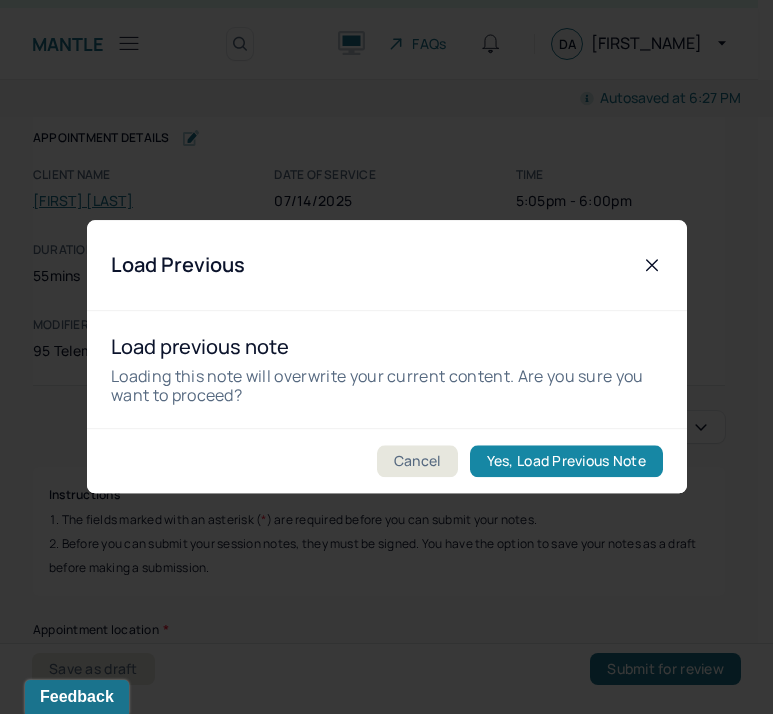 click on "Yes, Load Previous Note" at bounding box center (565, 462) 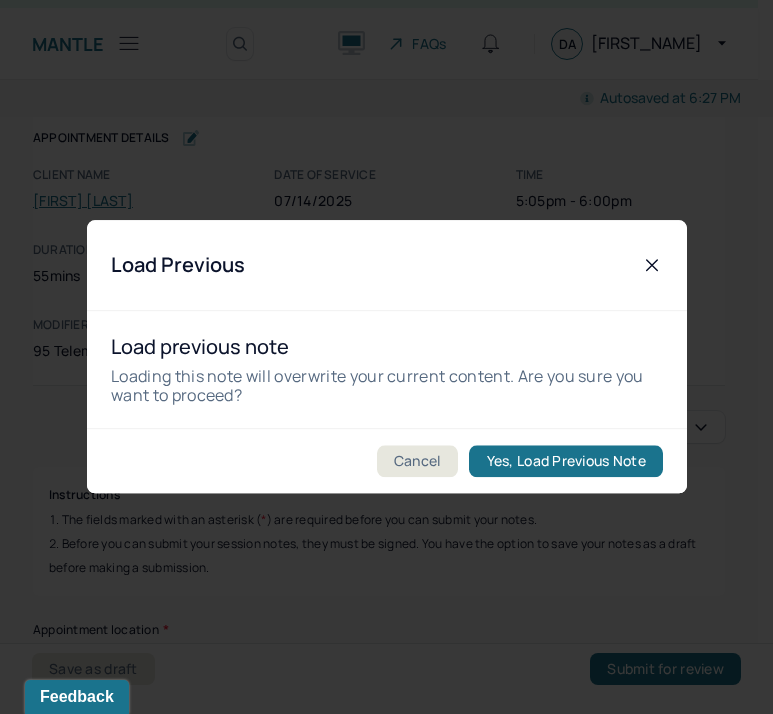 type on "Client endorsed feelings of optimism but also caution." 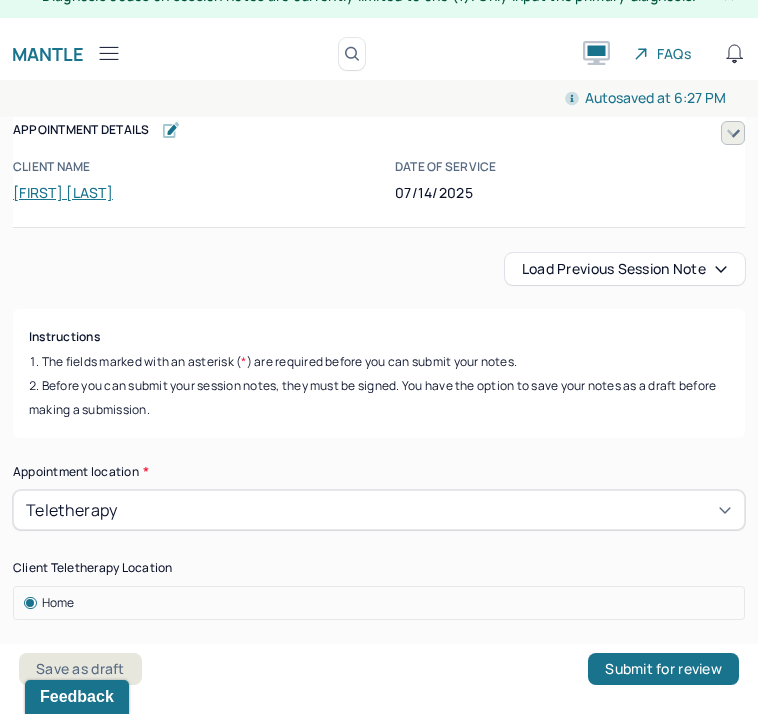 scroll, scrollTop: 4, scrollLeft: 0, axis: vertical 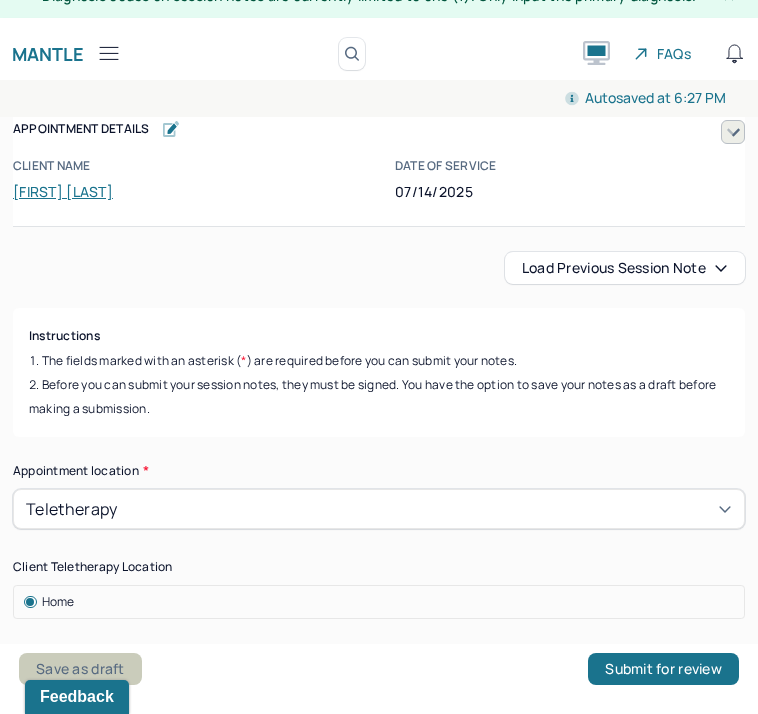 click on "Save as draft" at bounding box center [80, 669] 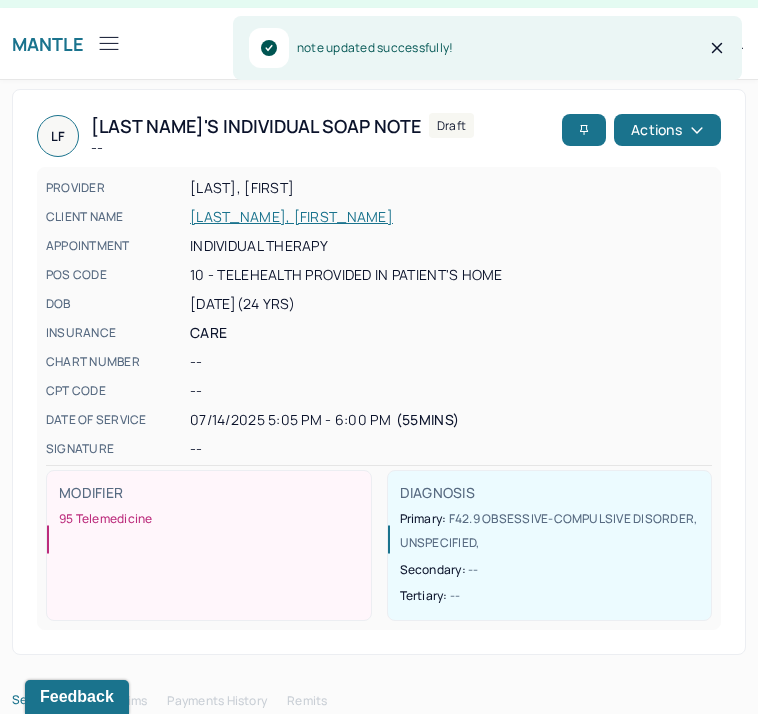 click 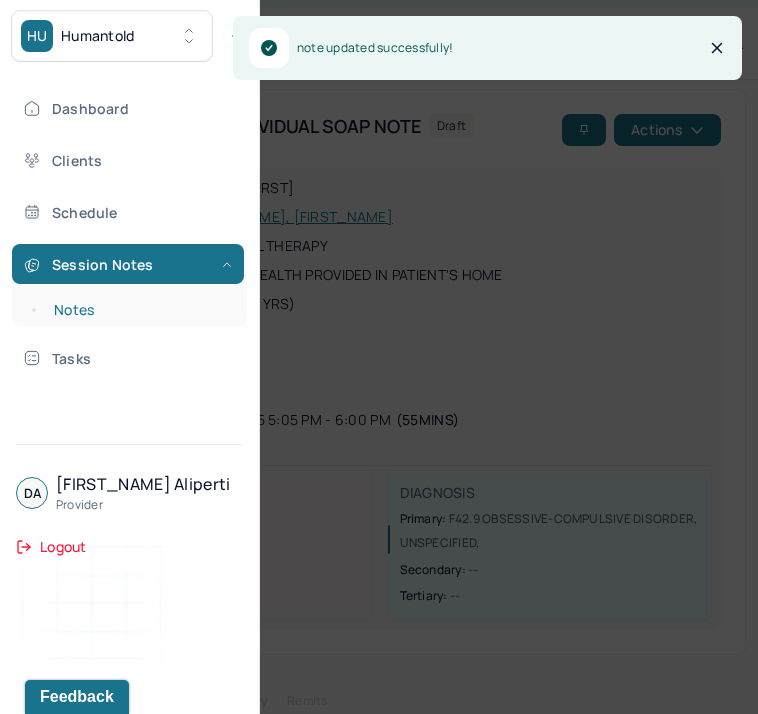 click on "Notes" at bounding box center (139, 310) 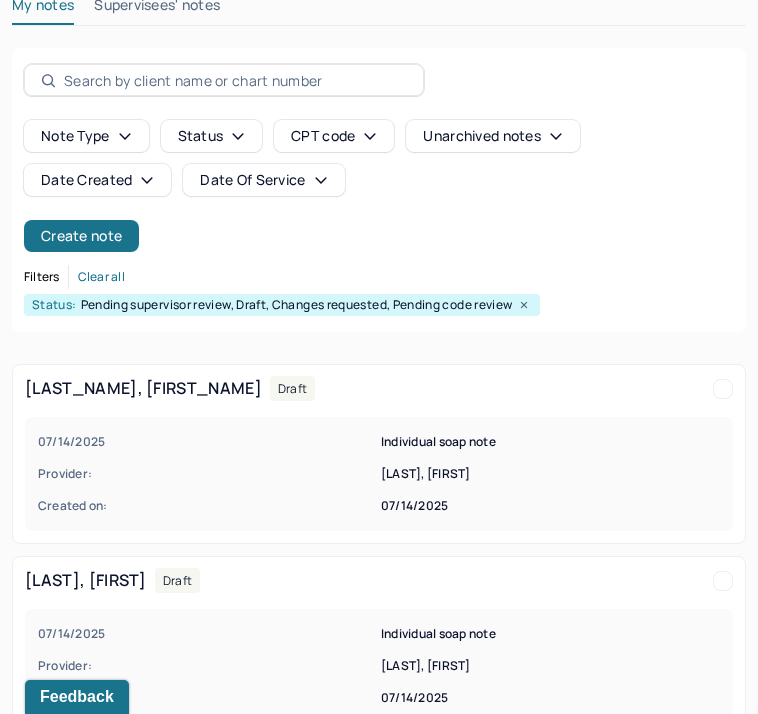 click on "[LAST], [FIRST]" at bounding box center (0, 0) 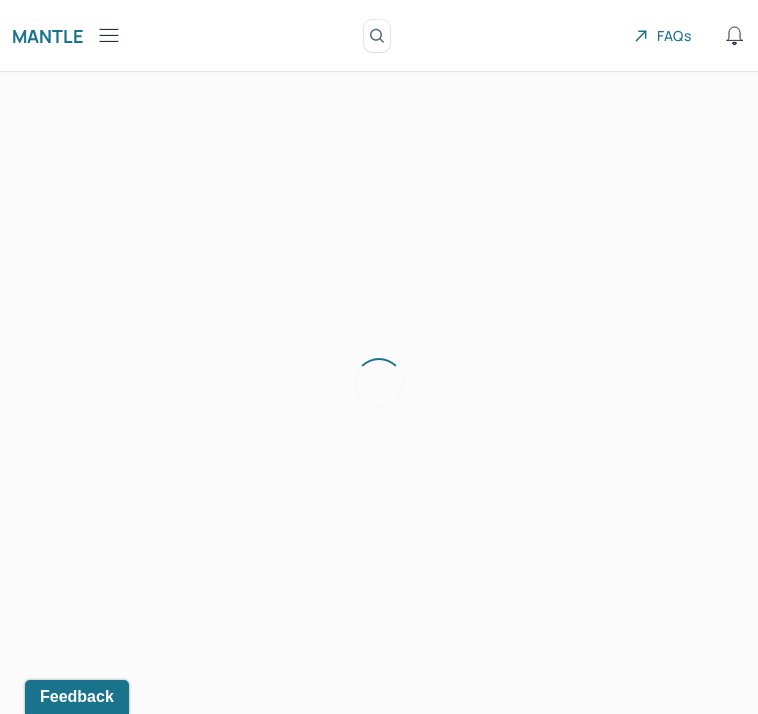 scroll, scrollTop: 36, scrollLeft: 0, axis: vertical 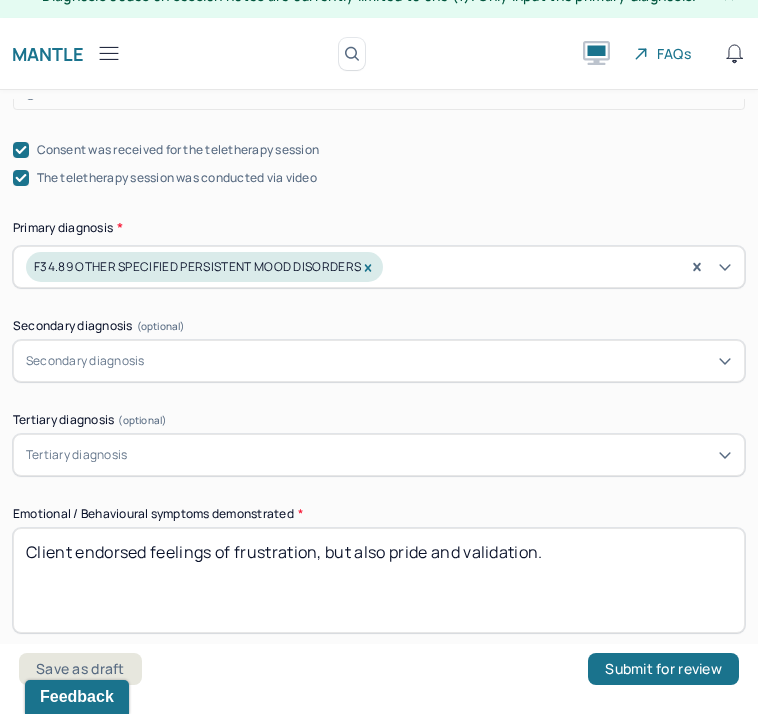 drag, startPoint x: 255, startPoint y: 442, endPoint x: 710, endPoint y: 442, distance: 455 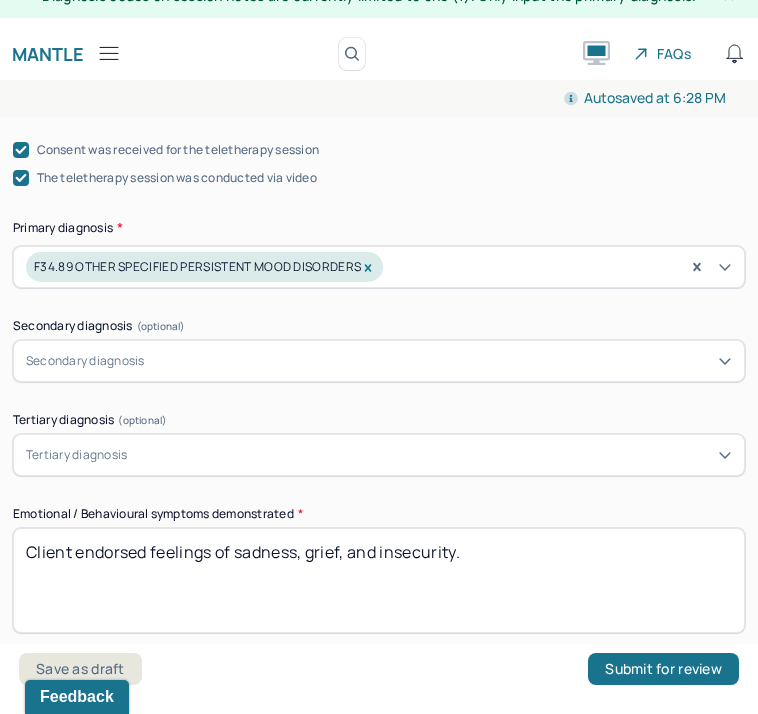type on "Client endorsed feelings of sadness, grief, and insecurity." 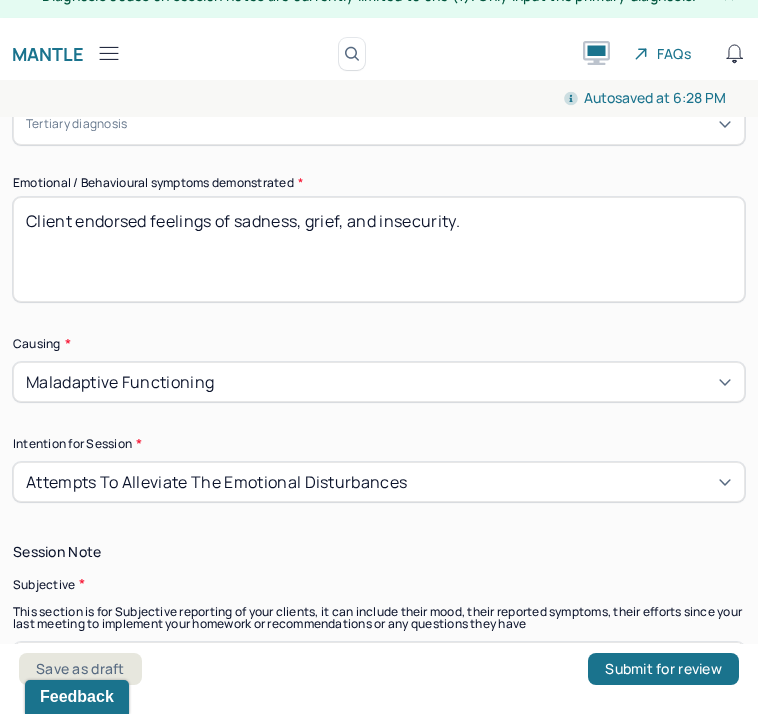 scroll, scrollTop: 1202, scrollLeft: 0, axis: vertical 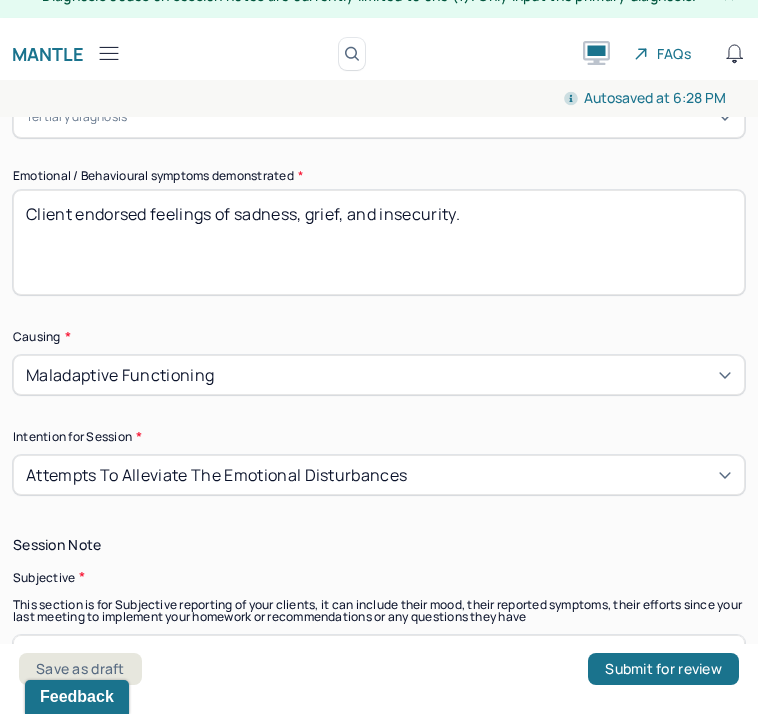 click on "grieving alone
body insecurity
Client reports she has been having significantly reduced chronic pain, leading her to be able to walk more and gain back her independence  Client would like to work on moderate exercise. Discussed an instance between her and her doctor that made her feel validated and heard. Client felt proud of herself for standing up for herself at work and setting appropriate boundaries." at bounding box center [379, 687] 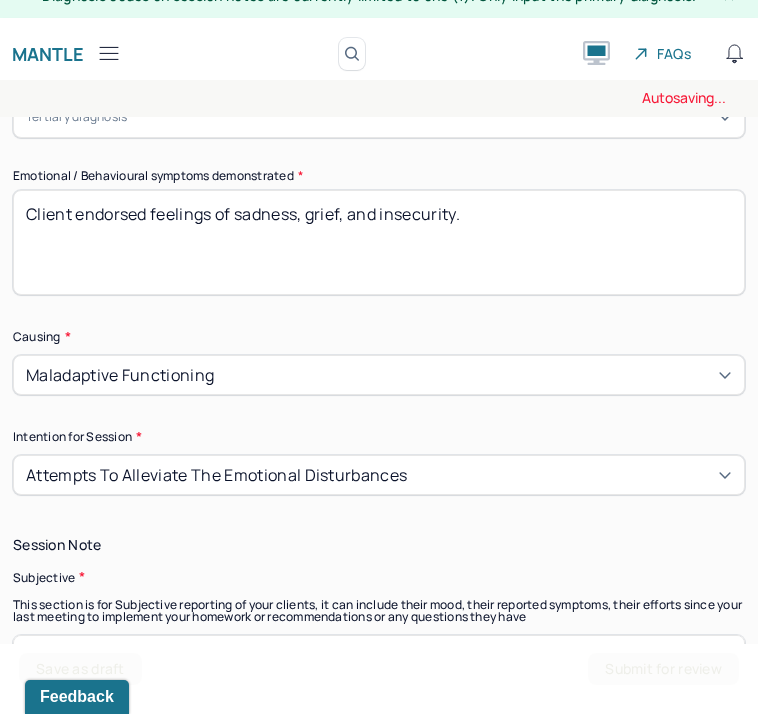 drag, startPoint x: 369, startPoint y: 544, endPoint x: 470, endPoint y: 581, distance: 107.563934 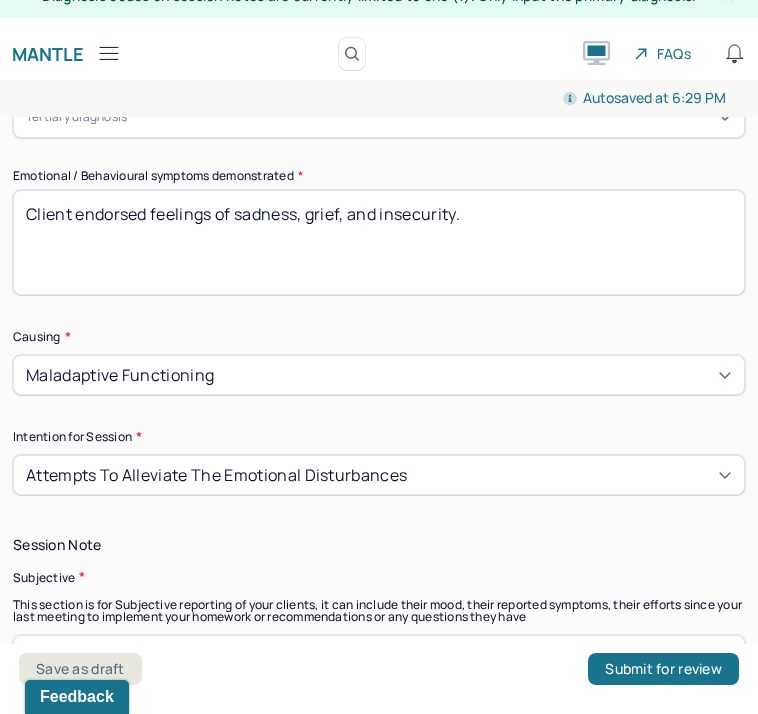 drag, startPoint x: 566, startPoint y: 551, endPoint x: 691, endPoint y: 558, distance: 125.19585 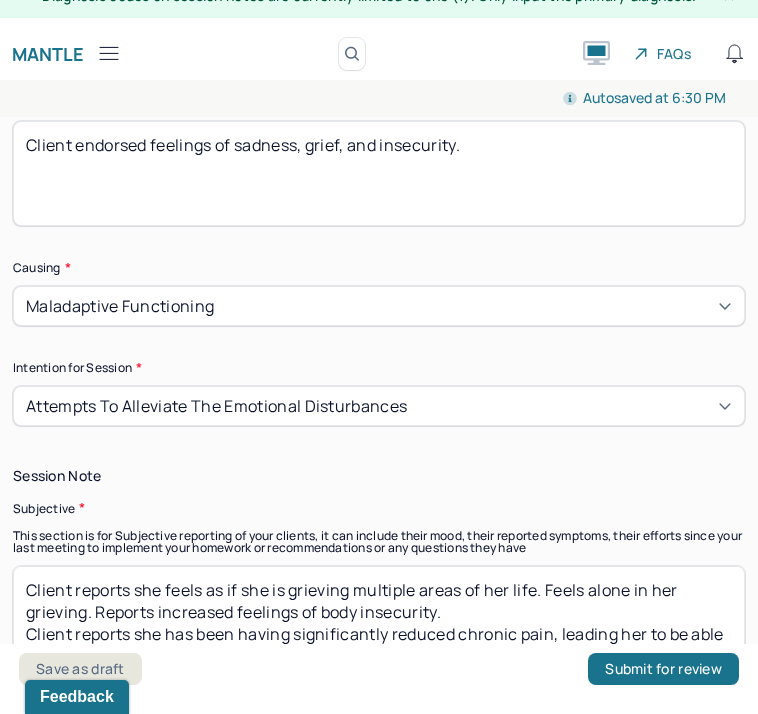 scroll, scrollTop: 1291, scrollLeft: 0, axis: vertical 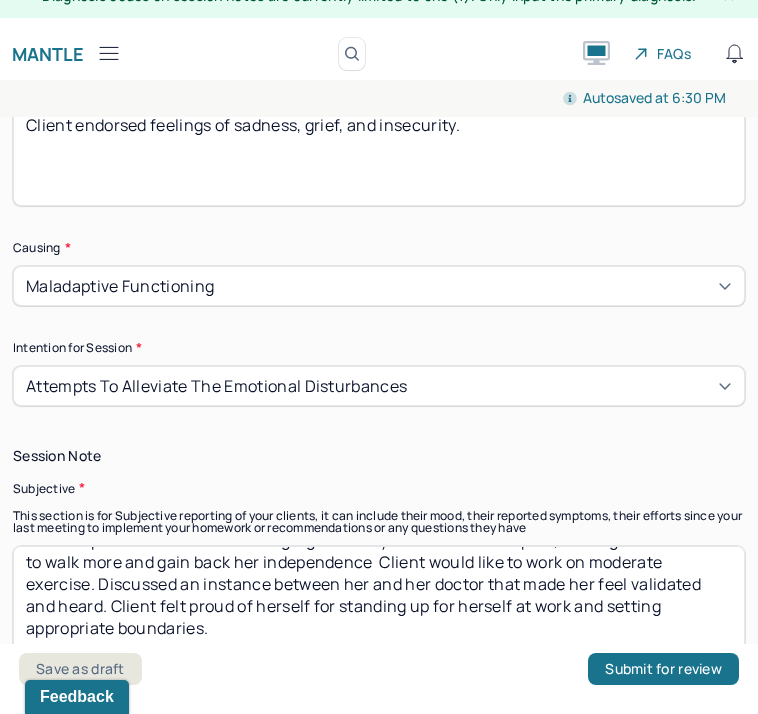 drag, startPoint x: 42, startPoint y: 498, endPoint x: 233, endPoint y: 634, distance: 234.47174 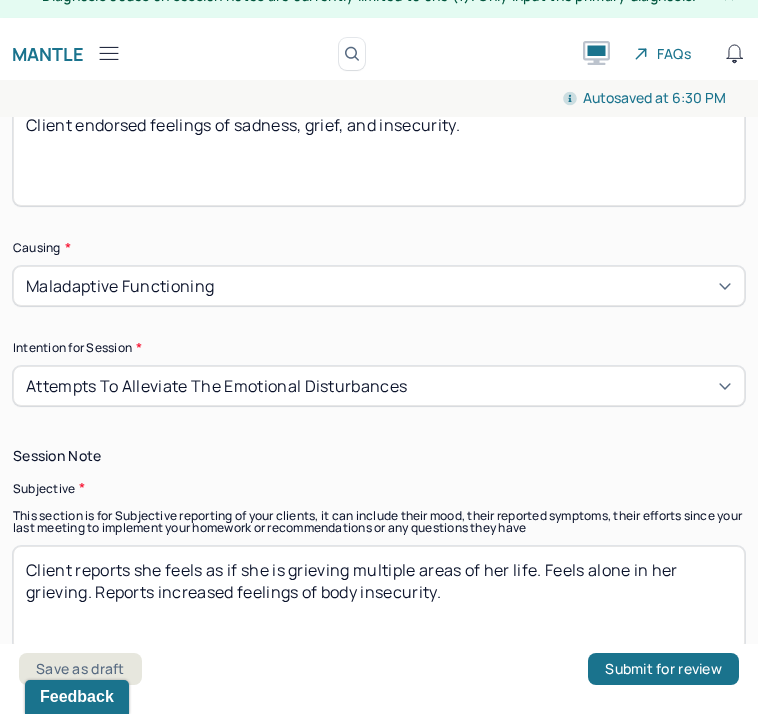 scroll, scrollTop: 0, scrollLeft: 0, axis: both 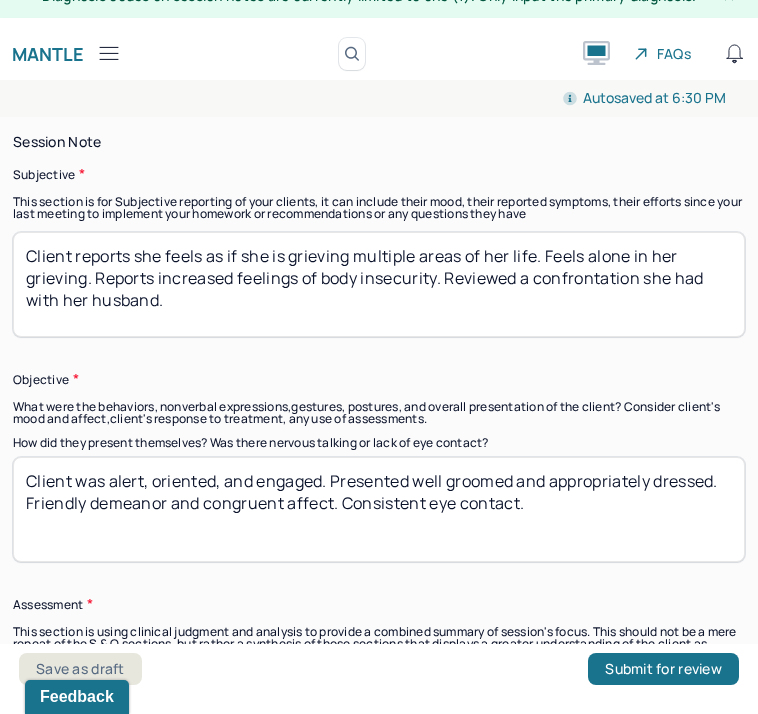 type on "Client reports she feels as if she is grieving multiple areas of her life. Feels alone in her grieving. Reports increased feelings of body insecurity. Reviewed a confrontation she had with her husband." 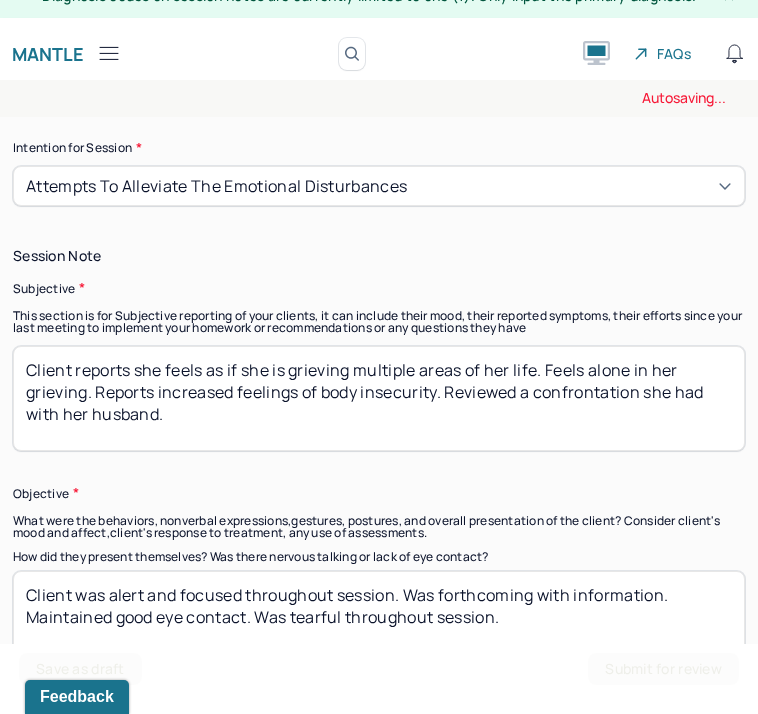 scroll, scrollTop: 1412, scrollLeft: 0, axis: vertical 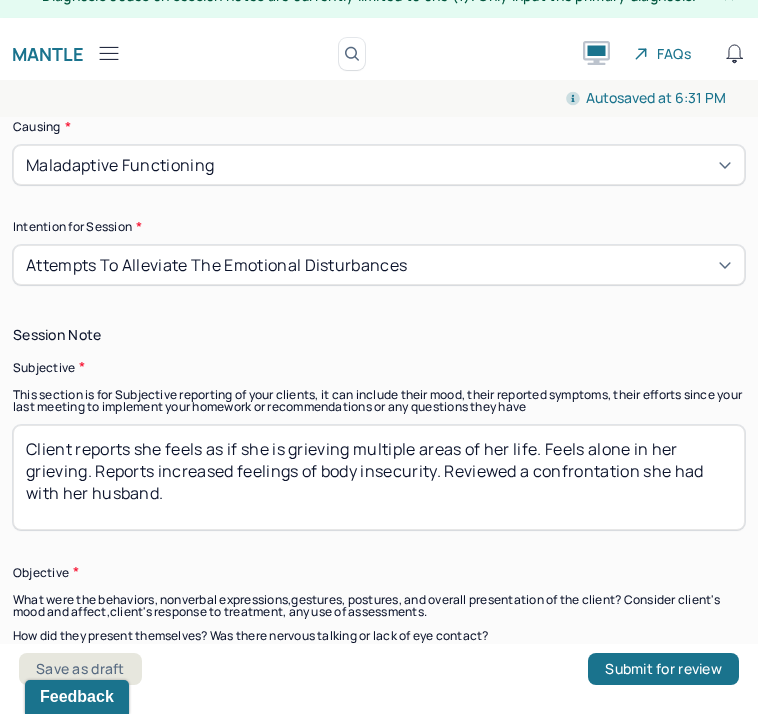 type on "Client was alert and focused throughout session. Was forthcoming with information. Maintained good eye contact. Was tearful throughout session." 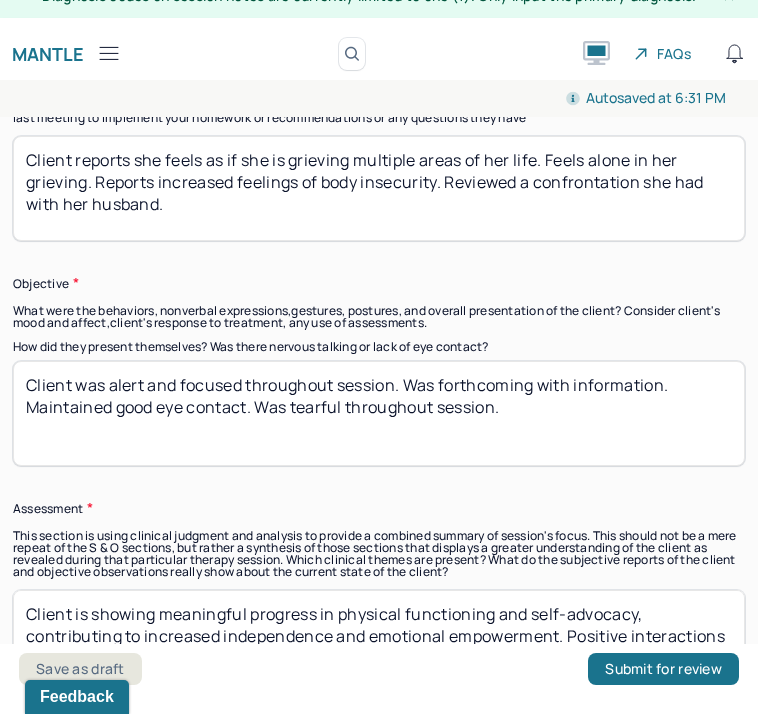 scroll, scrollTop: 1704, scrollLeft: 0, axis: vertical 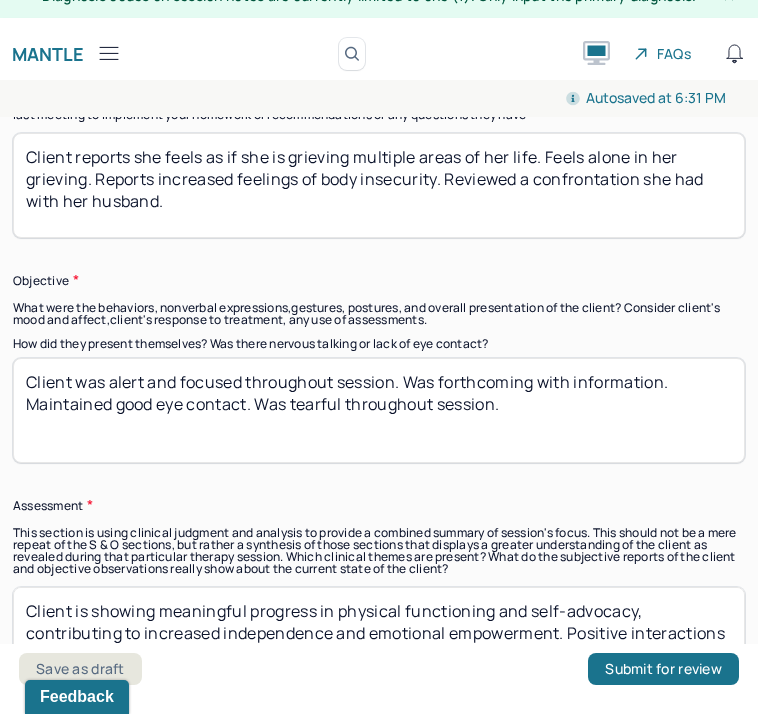 click on "Client is showing meaningful progress in physical functioning and self-advocacy, contributing to increased independence and emotional empowerment. Positive interactions with medical providers and boundary-setting at work reflect growth in self-trust and confidence. Continued CBT remains appropriate to support self-expression and relational clarity." at bounding box center [379, 639] 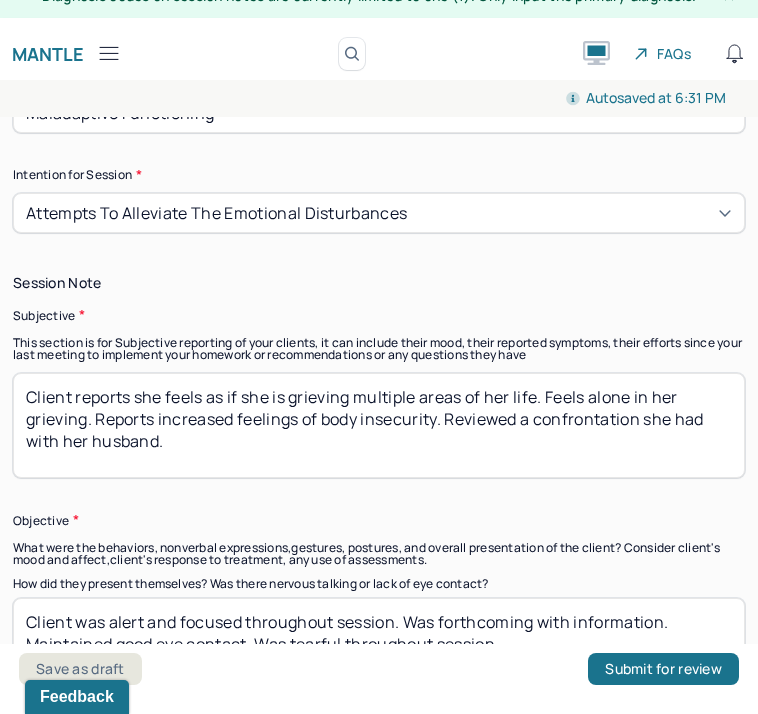 scroll, scrollTop: 1465, scrollLeft: 0, axis: vertical 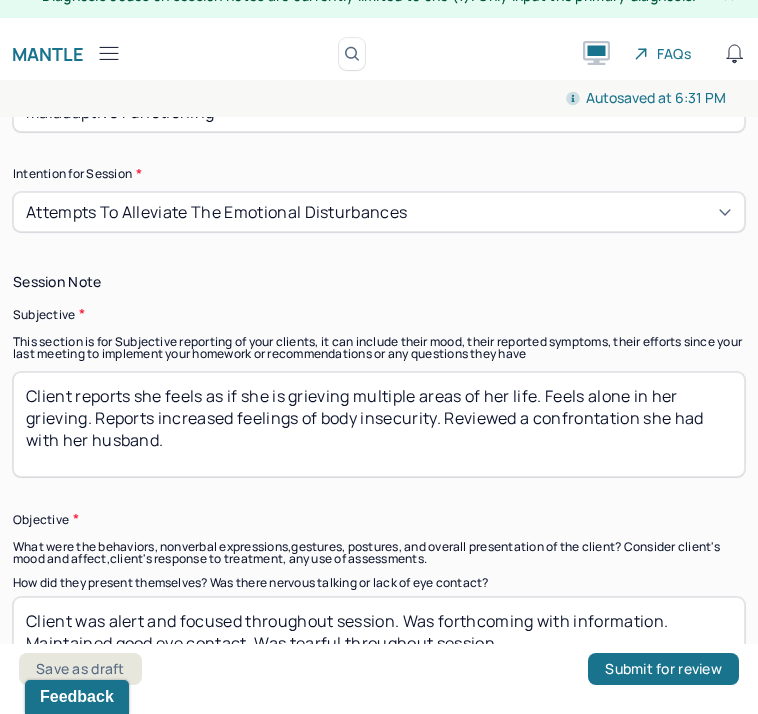 click on "Client reports she feels as if she is grieving multiple areas of her life. Feels alone in her grieving. Reports increased feelings of body insecurity. Reviewed a confrontation she had with her husband." at bounding box center (379, 424) 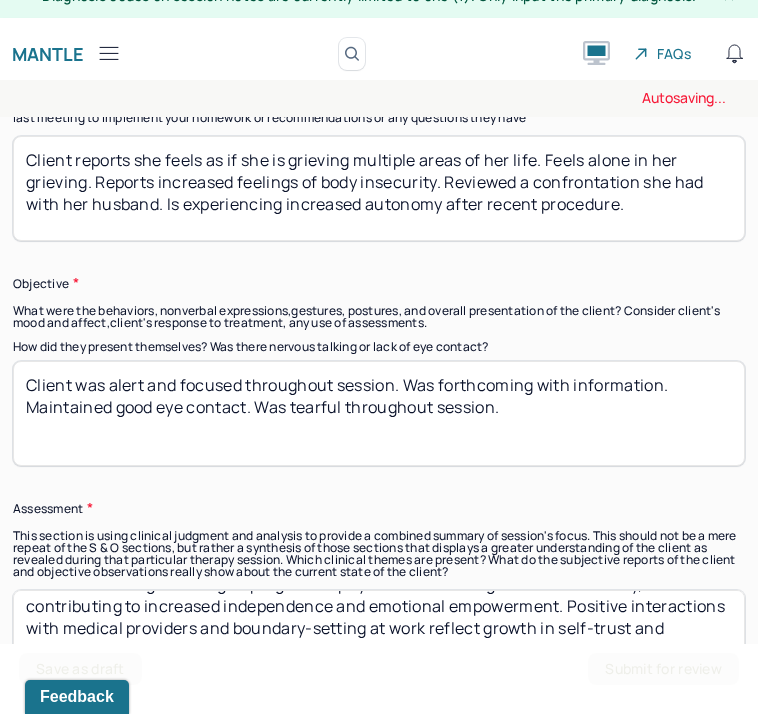 scroll, scrollTop: 1800, scrollLeft: 0, axis: vertical 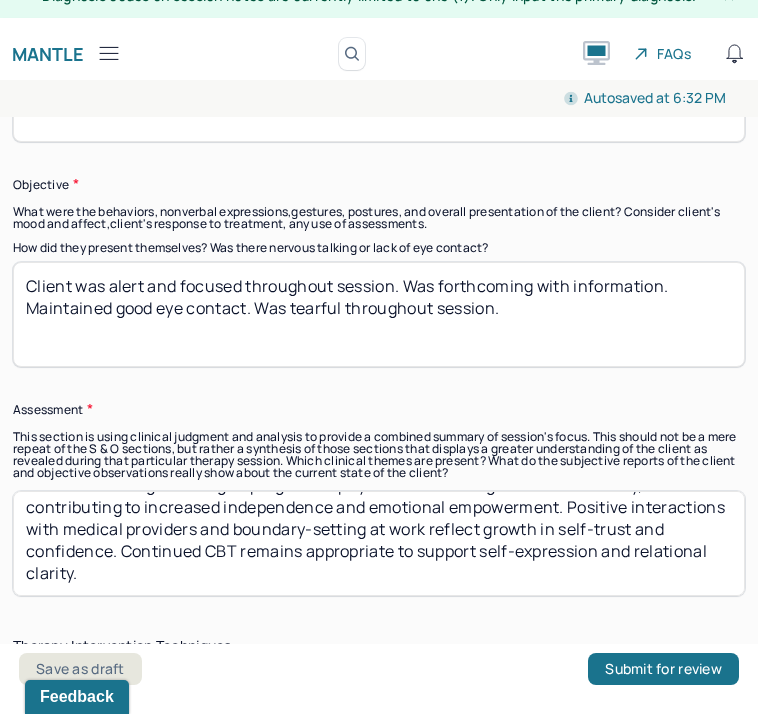 type on "Client reports she feels as if she is grieving multiple areas of her life. Feels alone in her grieving. Reports increased feelings of body insecurity. Reviewed a confrontation she had with her husband. Is experiencing increased autonomy after recent procedure." 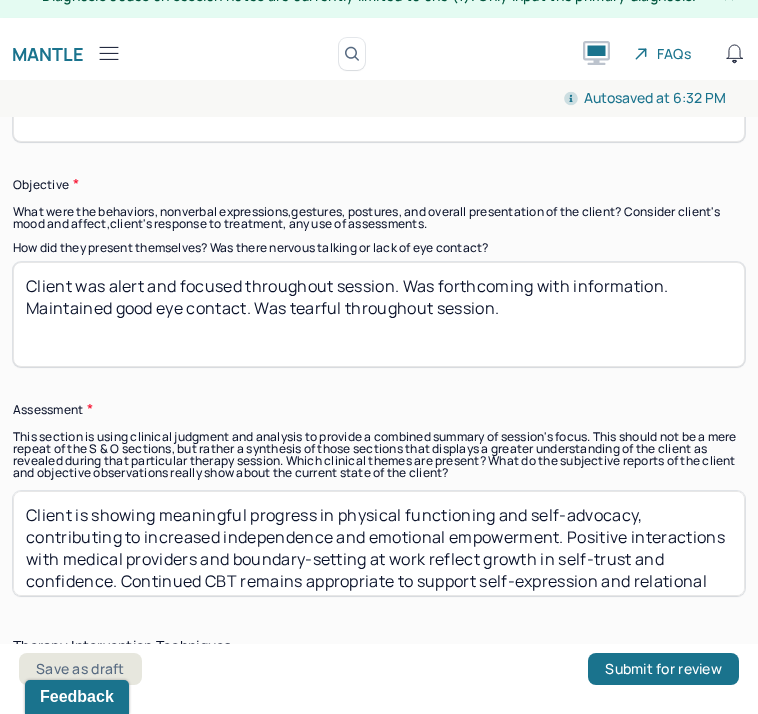 paste on "processing complex grief that spans several areas of her life, contributing to emotional heaviness and increased sensitivity. Heightened body image concerns and recent relational tension with her husband reflect the emotional toll of these ongoing transitions. Despite this, client remains reflective and open in session. Continued use of CBT is appropriate to support emotional processing, self-acceptance, and communication skills" 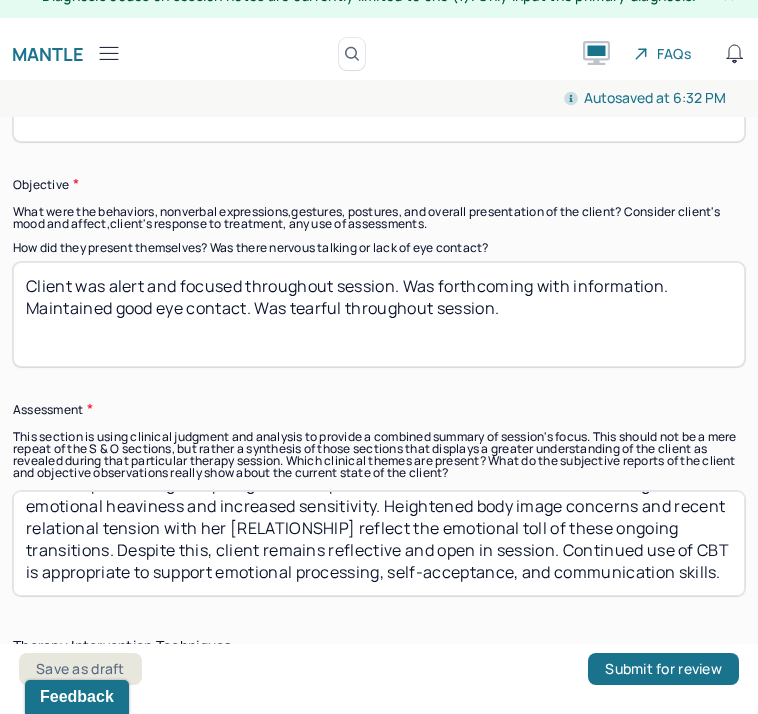 scroll, scrollTop: 52, scrollLeft: 0, axis: vertical 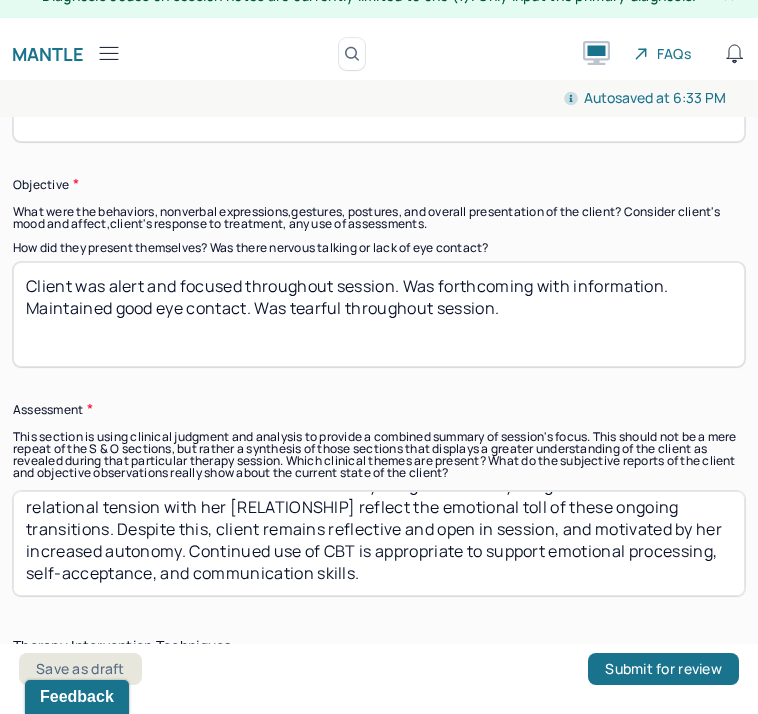 click on "Client is processing complex grief that spans several areas of her life, contributing to emotional heaviness and increased sensitivity. Heightened body image concerns and recent relational tension with her husband reflect the emotional toll of these ongoing transitions. Despite this, client remains reflective and open in session, and motivated by her increased autoonomy. Continued use of CBT is appropriate to support emotional processing, self-acceptance, and communication skills." at bounding box center [379, 543] 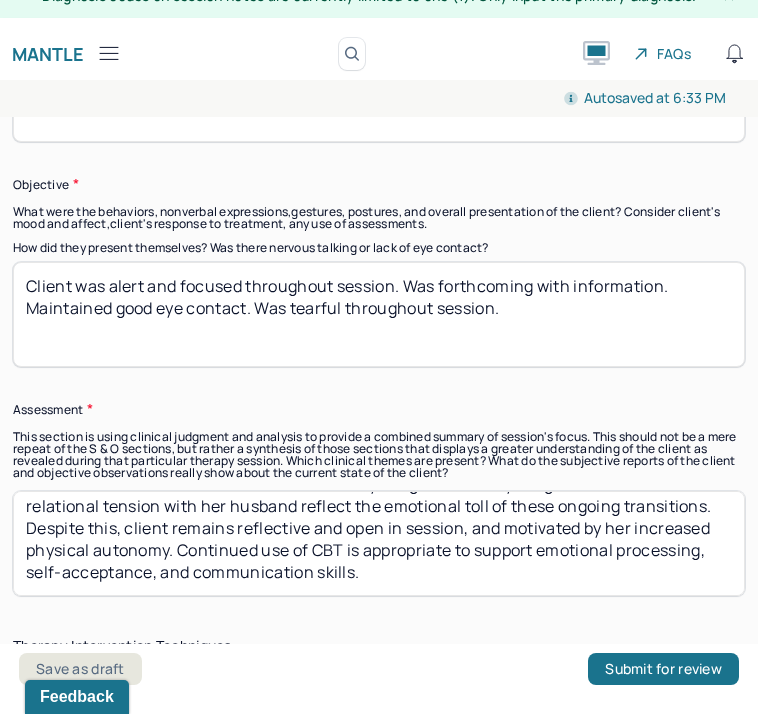 scroll, scrollTop: 74, scrollLeft: 0, axis: vertical 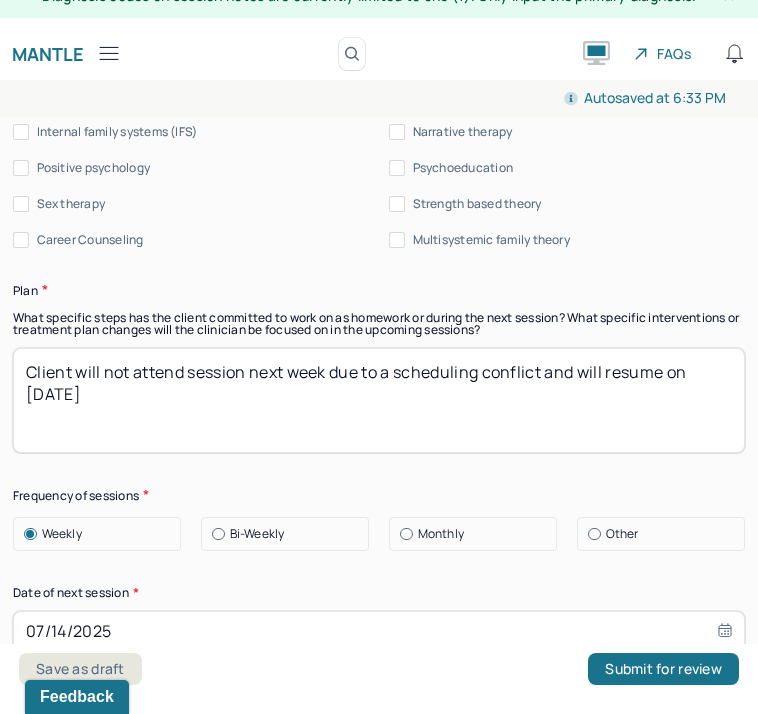 type on "Client is processing complex grief that spans several areas of her life, contributing to emotional heaviness and increased sensitivity. Heightened body image concerns and recent relational tension with her husband reflect the emotional toll of these ongoing transitions. Despite this, client remains reflective and open in session, and motivated by her increased physical autonomy. Continued use of CBT is appropriate to support emotional processing, self-acceptance, and communication skills." 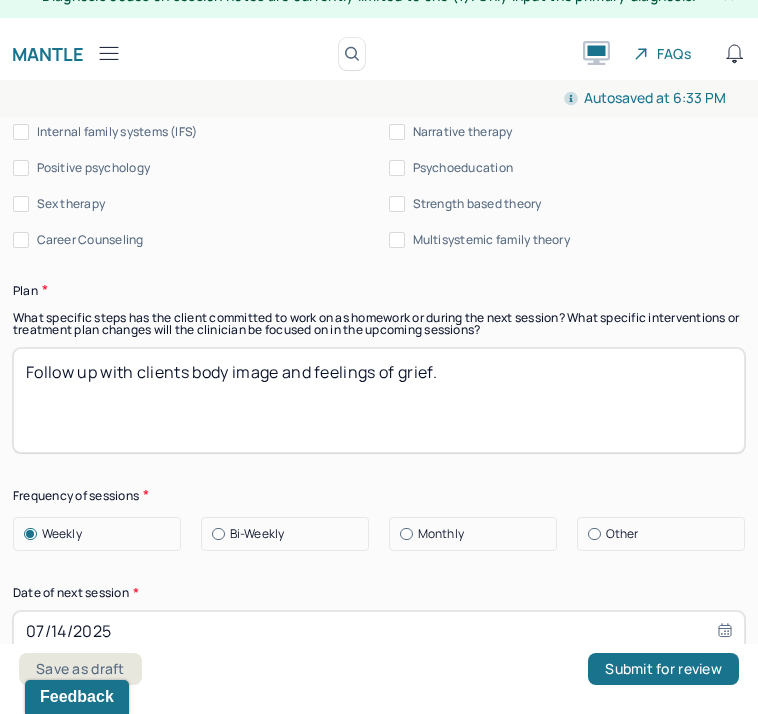 type on "Follow up with clients body image and feelings of grief." 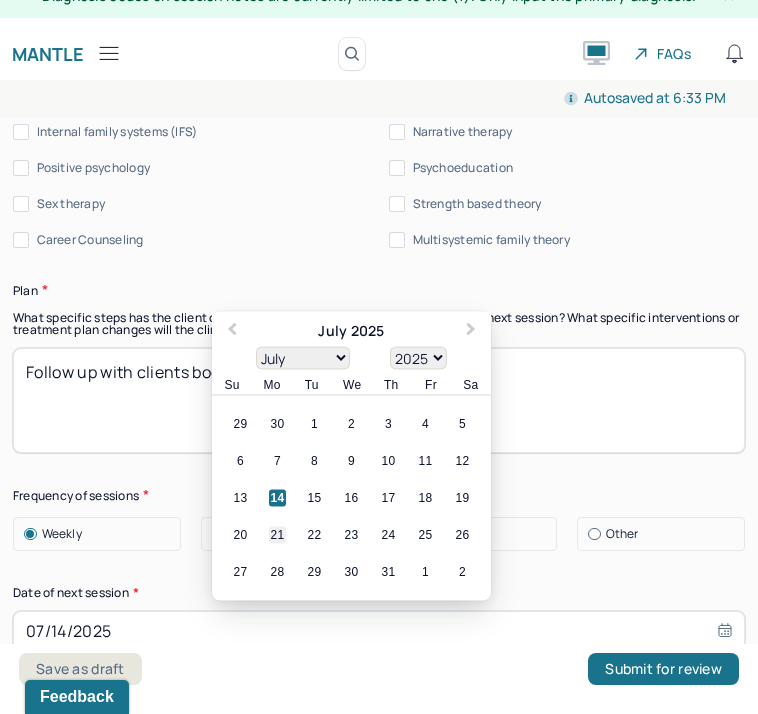 click on "21" at bounding box center (277, 534) 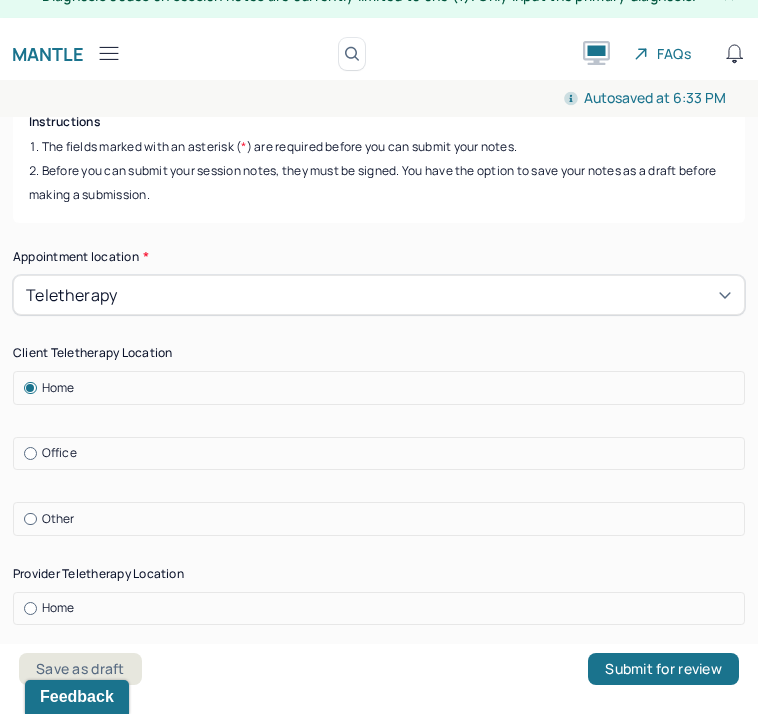 scroll, scrollTop: 0, scrollLeft: 0, axis: both 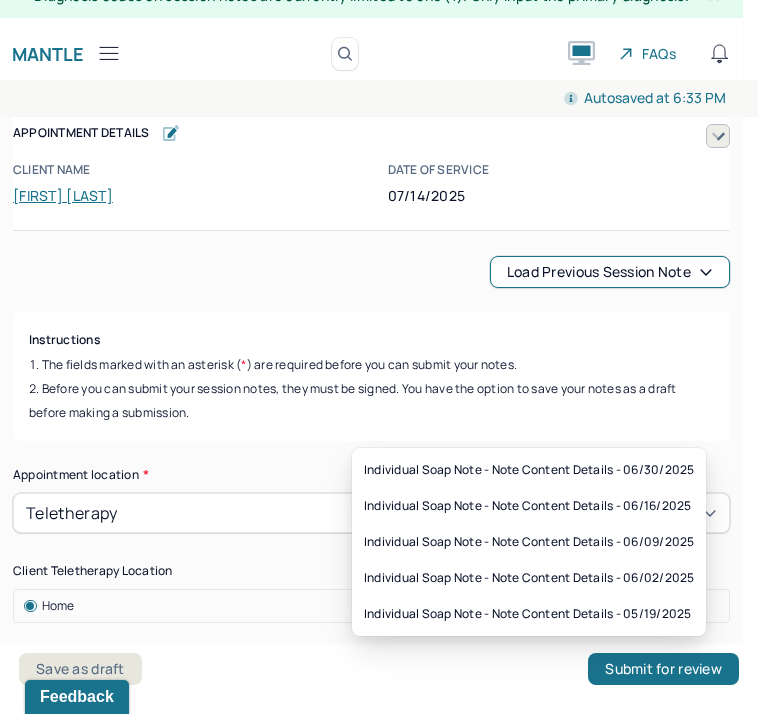click on "Load previous session note" at bounding box center (610, 272) 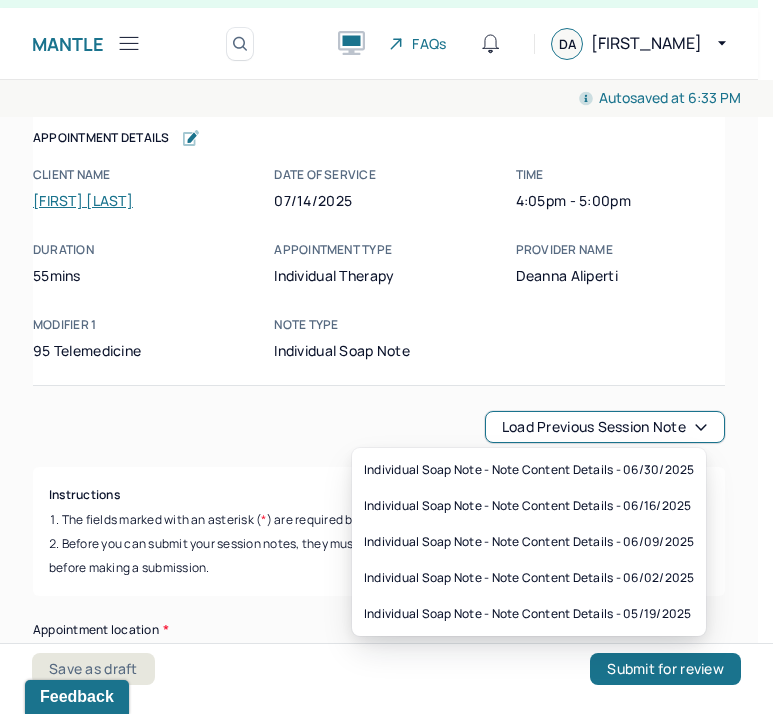 click on "Load previous session note" at bounding box center [605, 427] 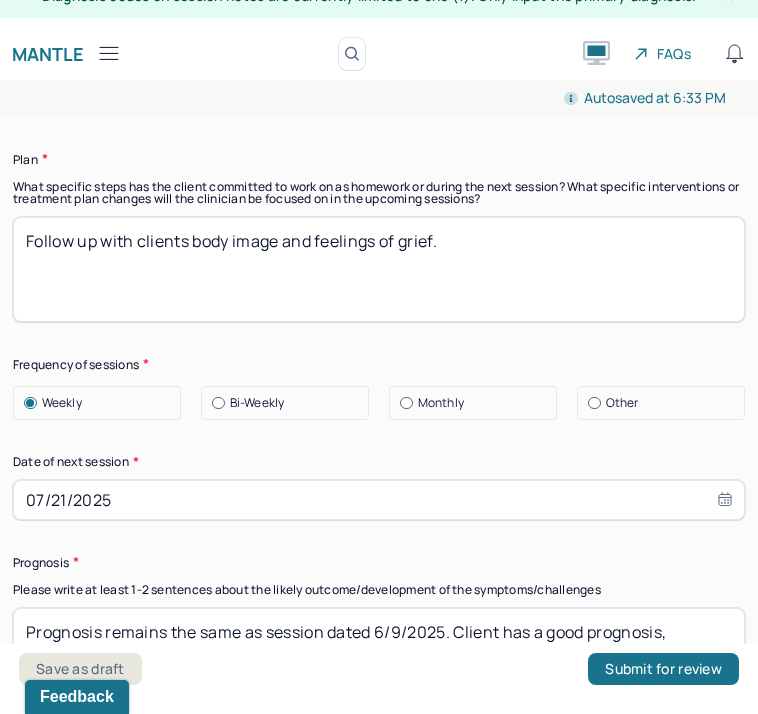 scroll, scrollTop: 3029, scrollLeft: 0, axis: vertical 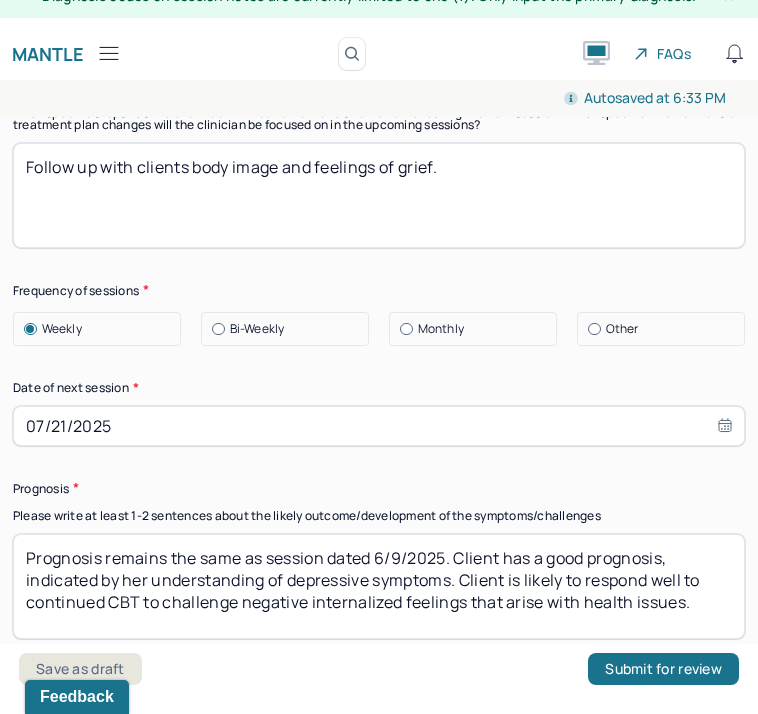 click on "Prognosis remains the same as session dated 6/9/2025. Client has a good prognosis, indicated by her understanding of depressive symptoms. Client is likely to respond well to continued CBT to challenge negative internalized feelings that arise with health issues." at bounding box center (379, 586) 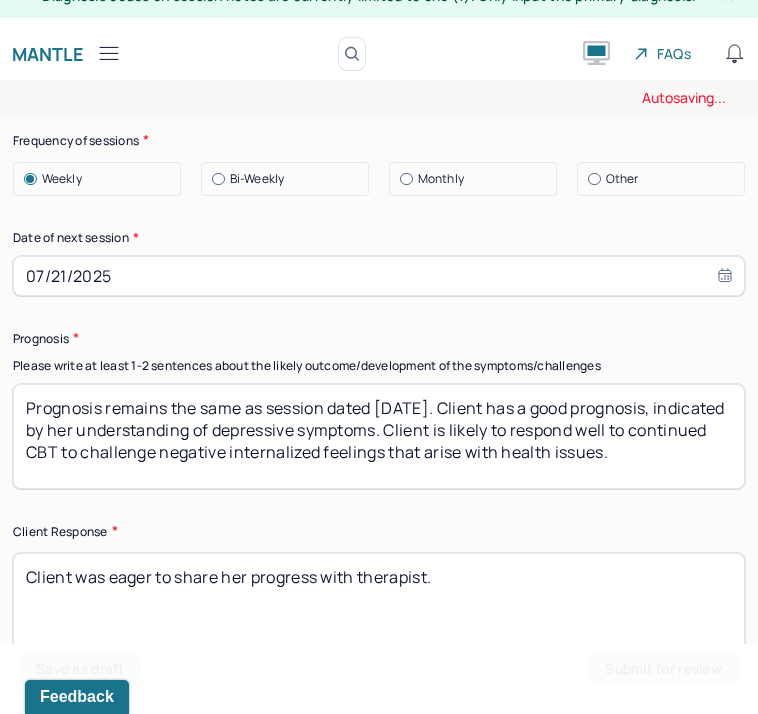 scroll, scrollTop: 3195, scrollLeft: 0, axis: vertical 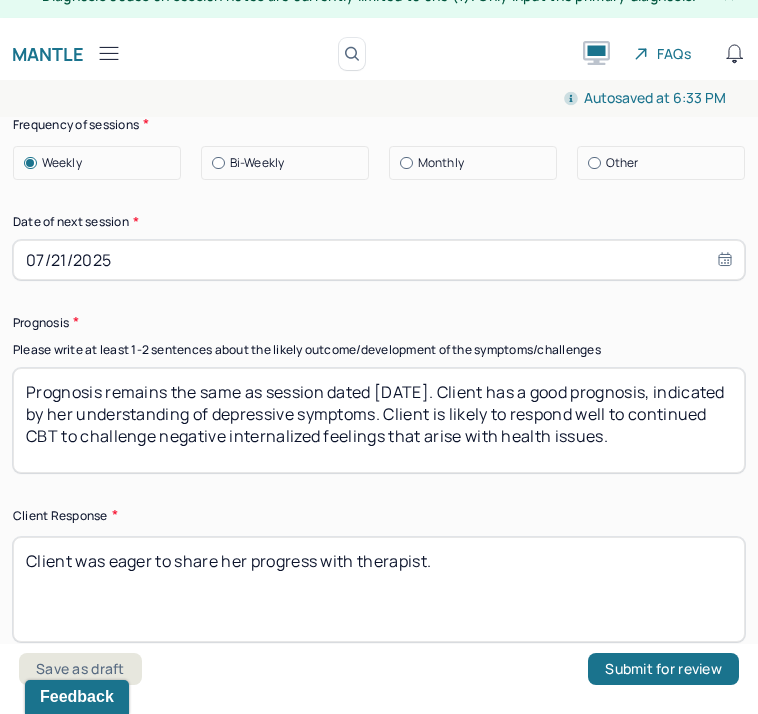 type on "Prognosis remains the same as session dated [DATE]. Client has a good prognosis, indicated by her understanding of depressive symptoms. Client is likely to respond well to continued CBT to challenge negative internalized feelings that arise with health issues." 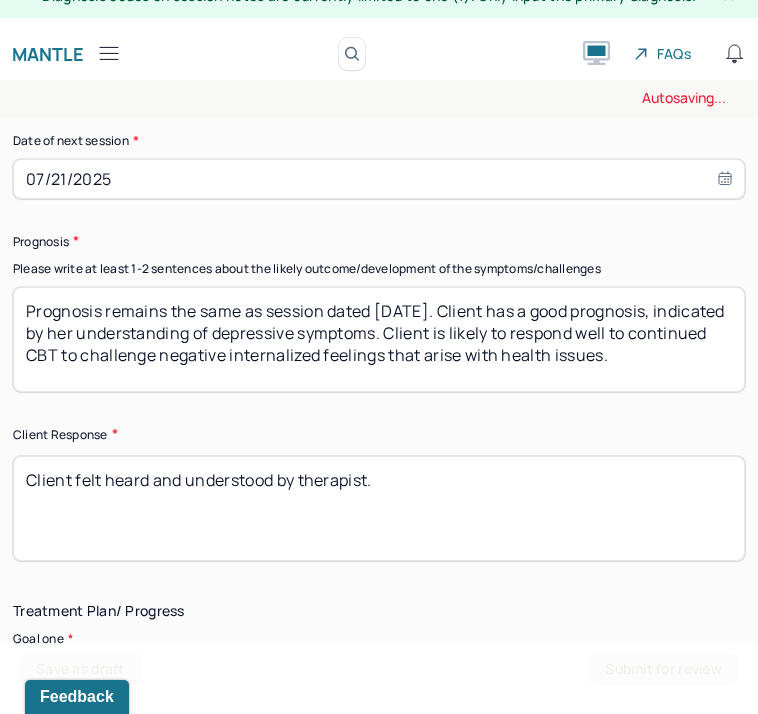 scroll, scrollTop: 3412, scrollLeft: 0, axis: vertical 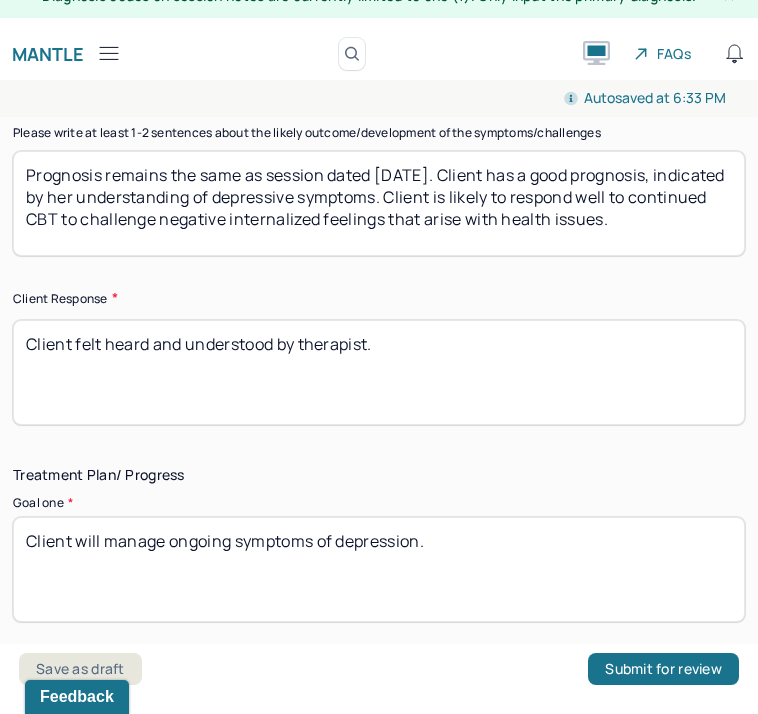 type on "Client felt heard and understood by therapist." 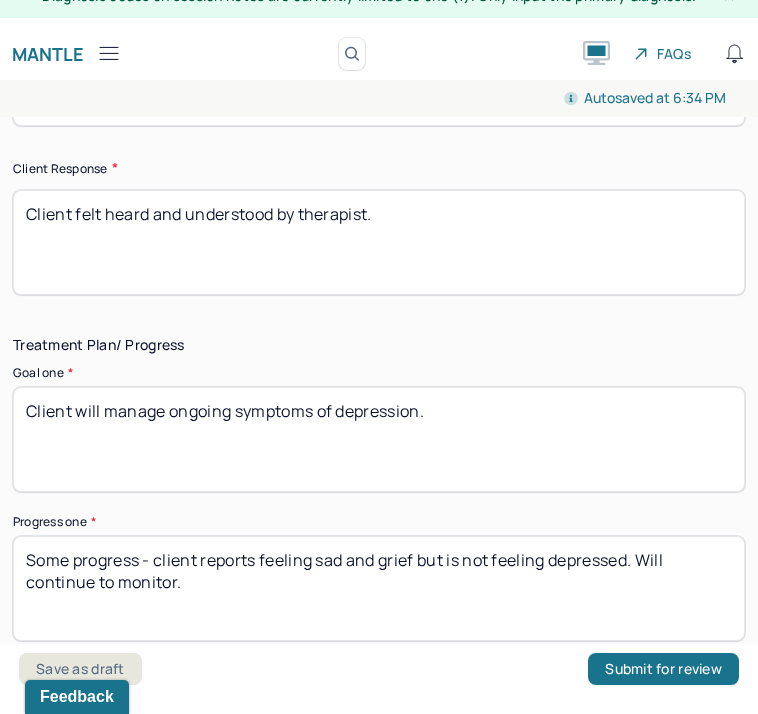 scroll, scrollTop: 3542, scrollLeft: 0, axis: vertical 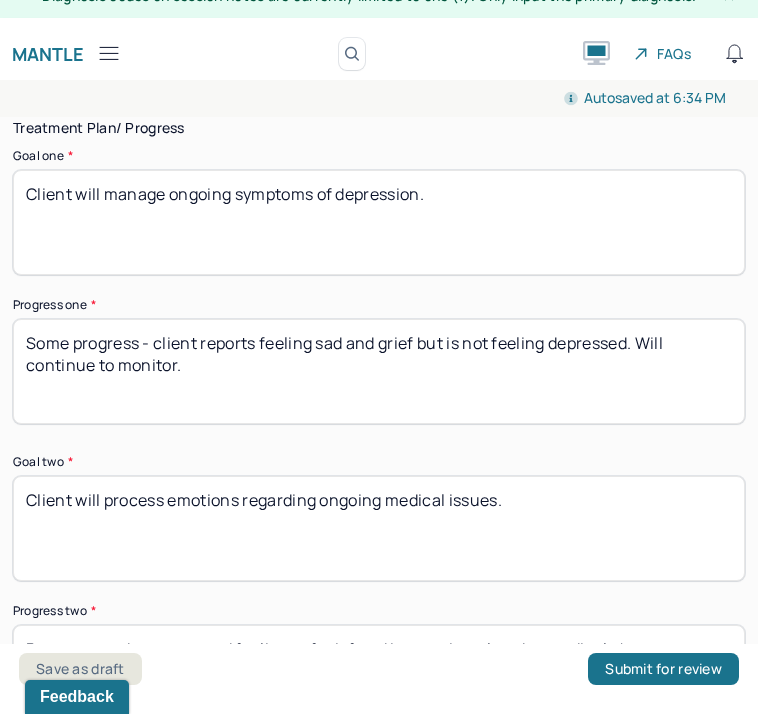 type on "Progress made - processed feelings of grief and insecurity related to medical changes." 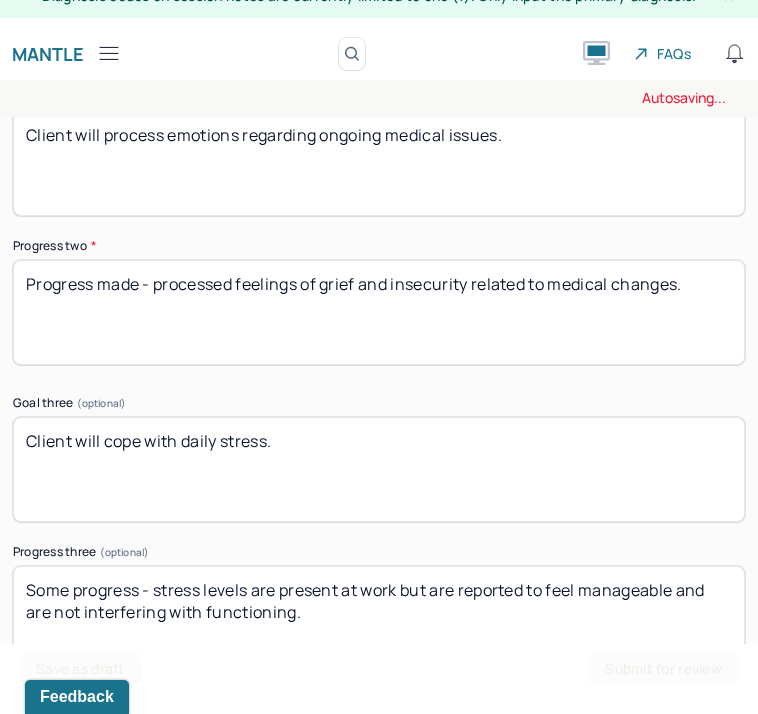 scroll, scrollTop: 4280, scrollLeft: 0, axis: vertical 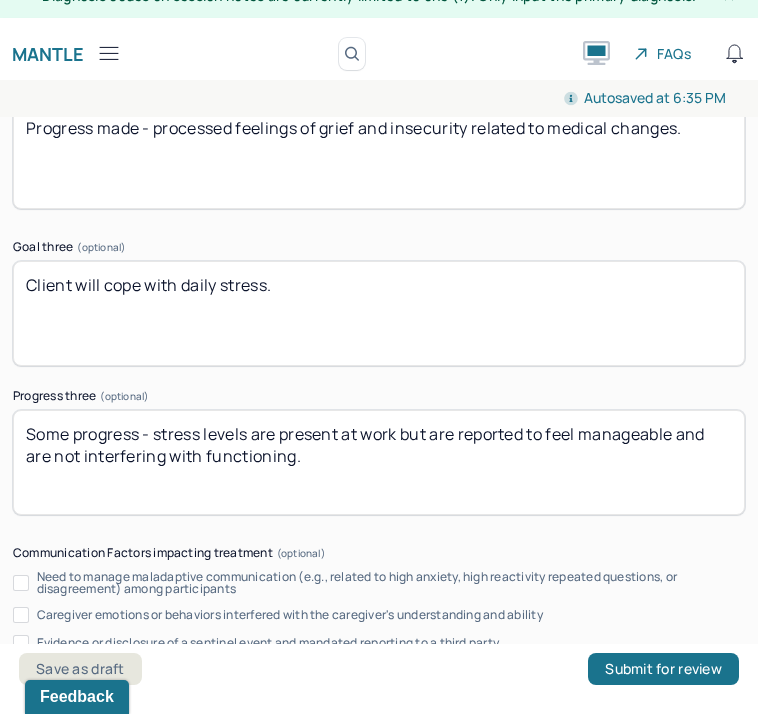type on "Some progress - stress levels are present at work but are reported to feel manageable and are not interfering with functioning." 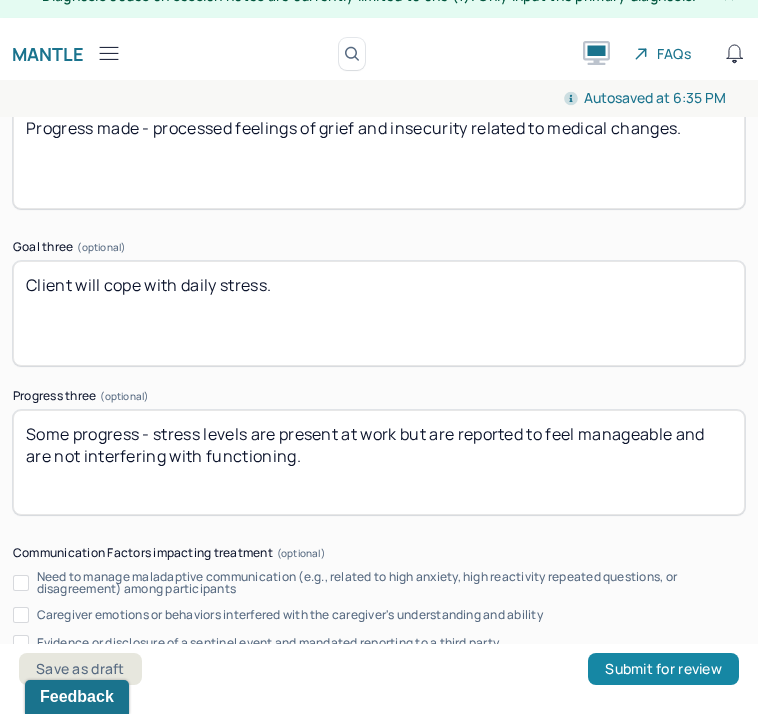 type on "DA" 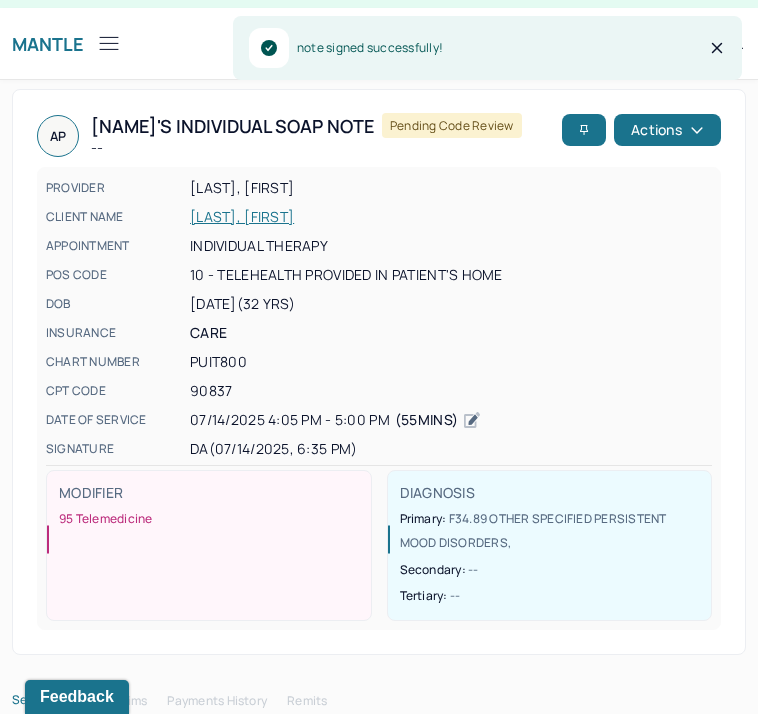 click 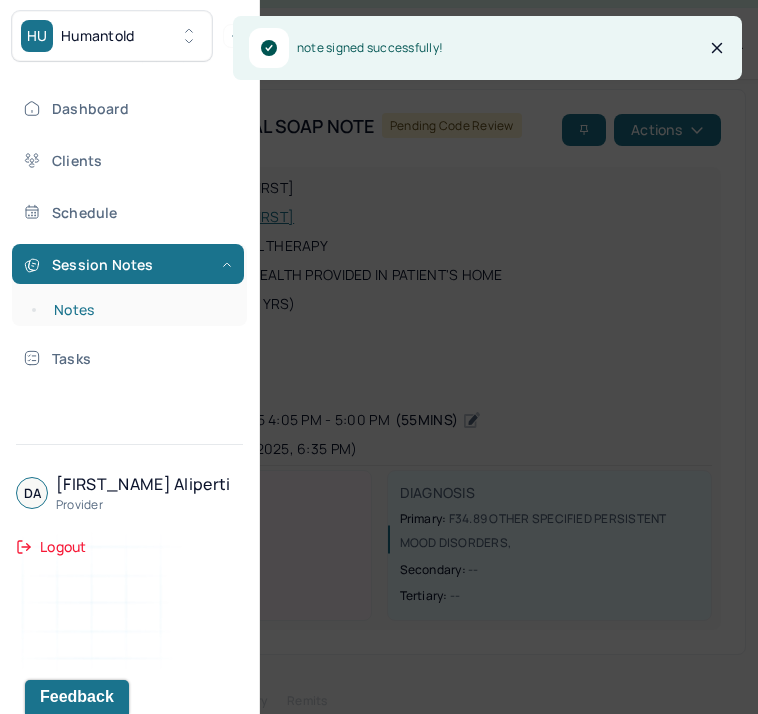 click on "Notes" at bounding box center (139, 310) 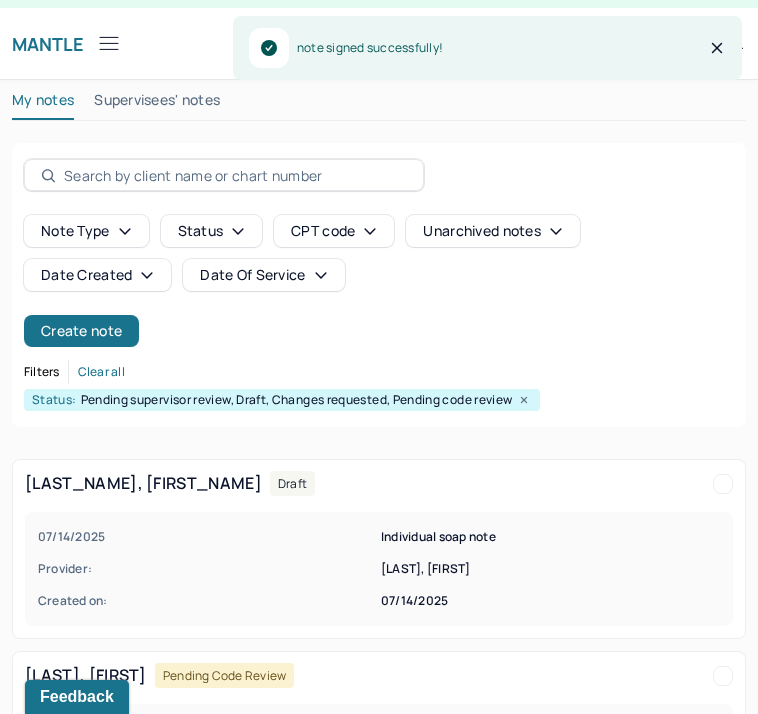 click on "[LAST_NAME], [FIRST_NAME]" at bounding box center [0, 0] 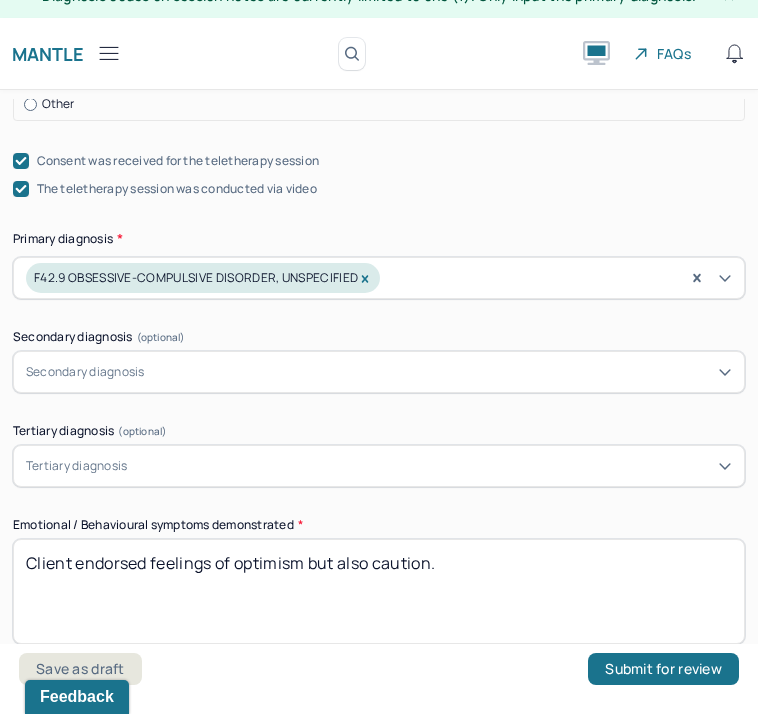 scroll, scrollTop: 873, scrollLeft: 0, axis: vertical 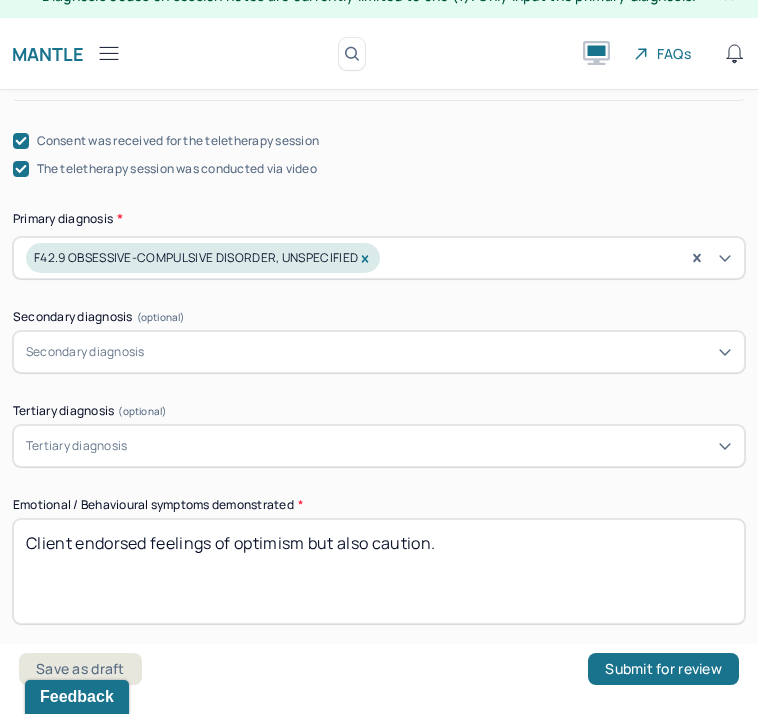 drag, startPoint x: 515, startPoint y: 474, endPoint x: 0, endPoint y: 384, distance: 522.80493 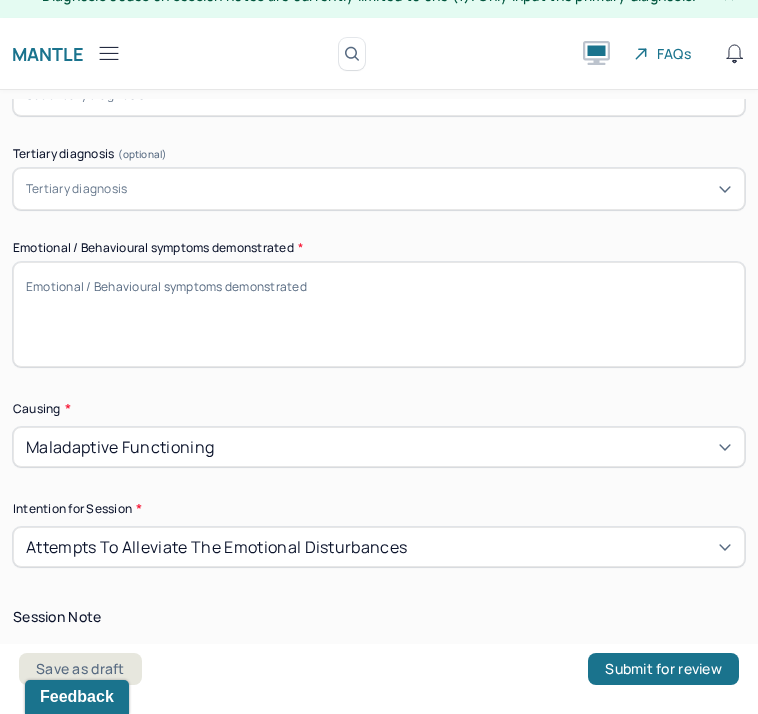 scroll, scrollTop: 1199, scrollLeft: 0, axis: vertical 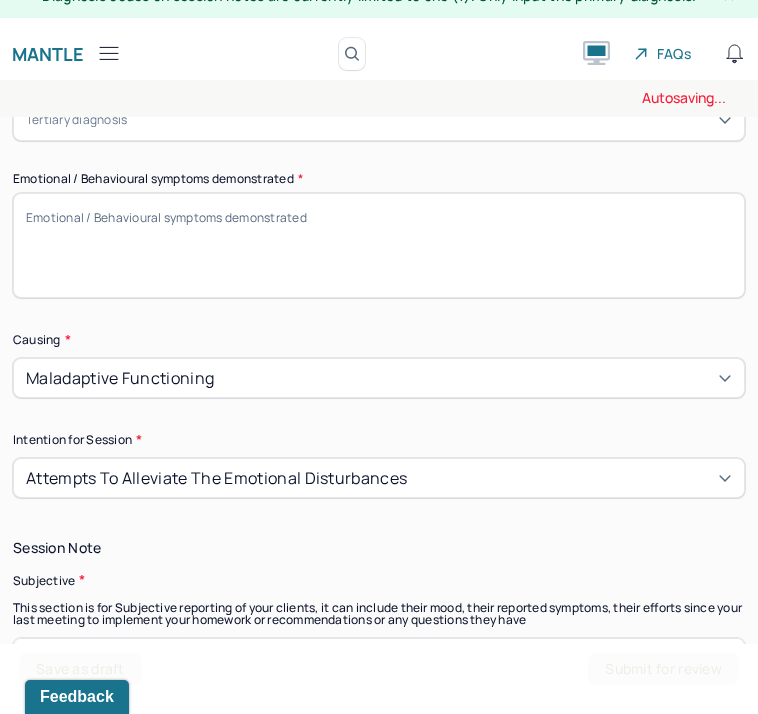 type 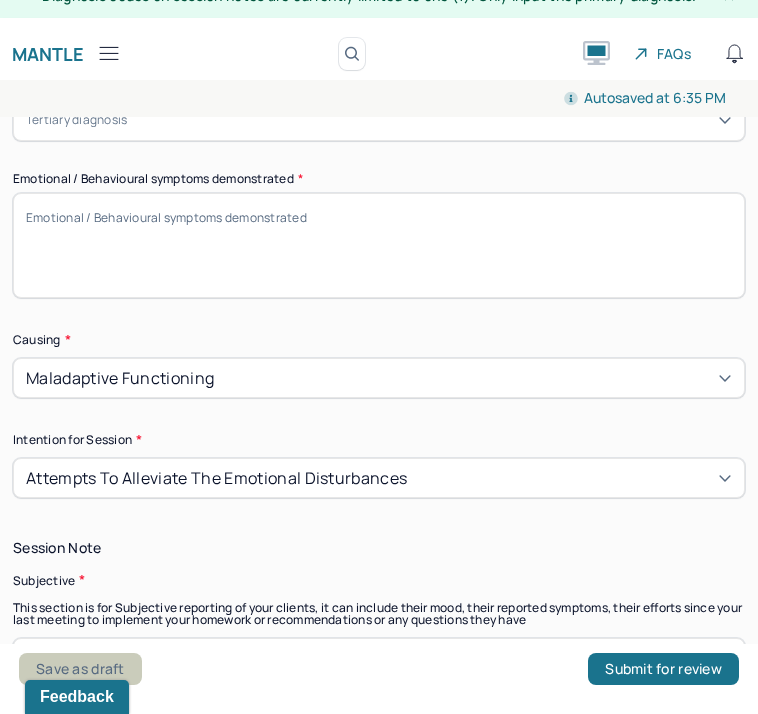 type on "community
sad but angry and relieved" 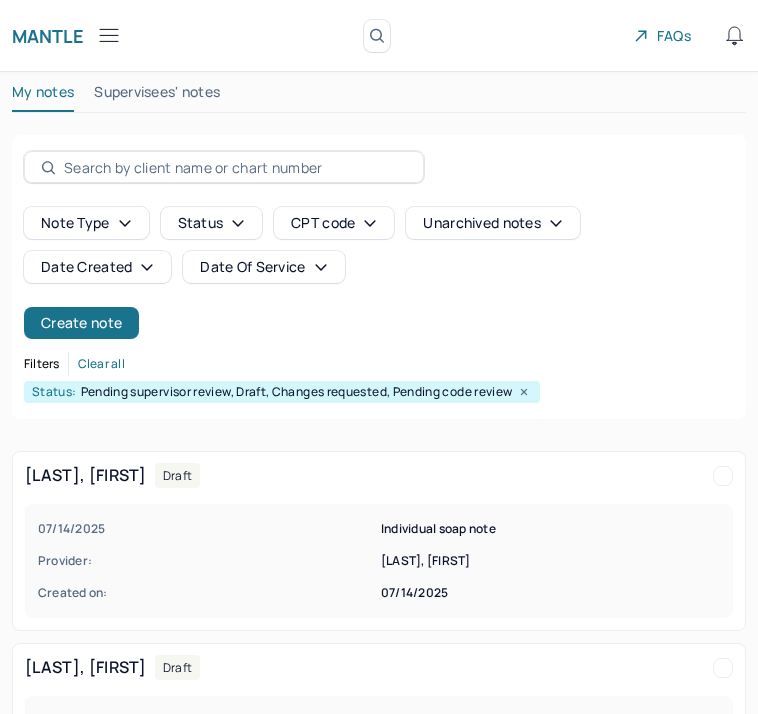 scroll, scrollTop: 0, scrollLeft: 0, axis: both 